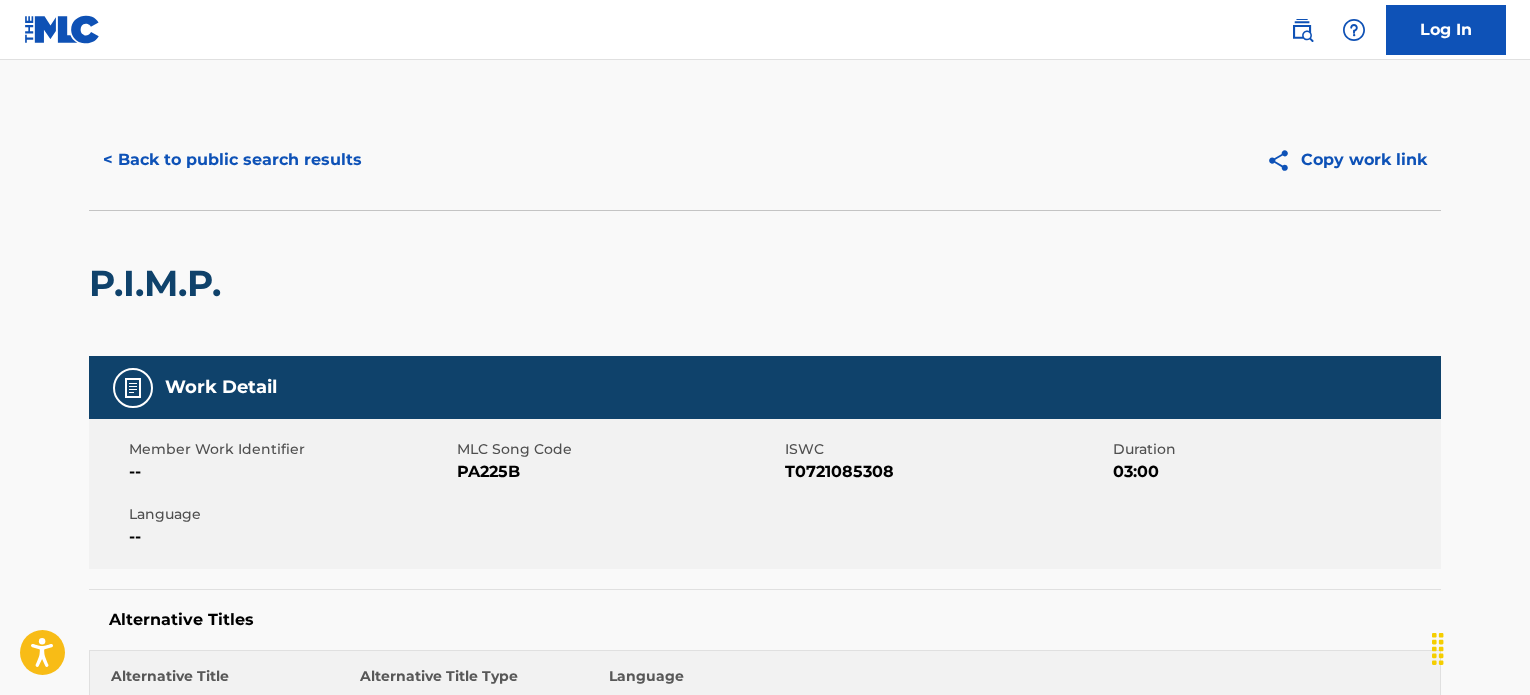 scroll, scrollTop: 0, scrollLeft: 0, axis: both 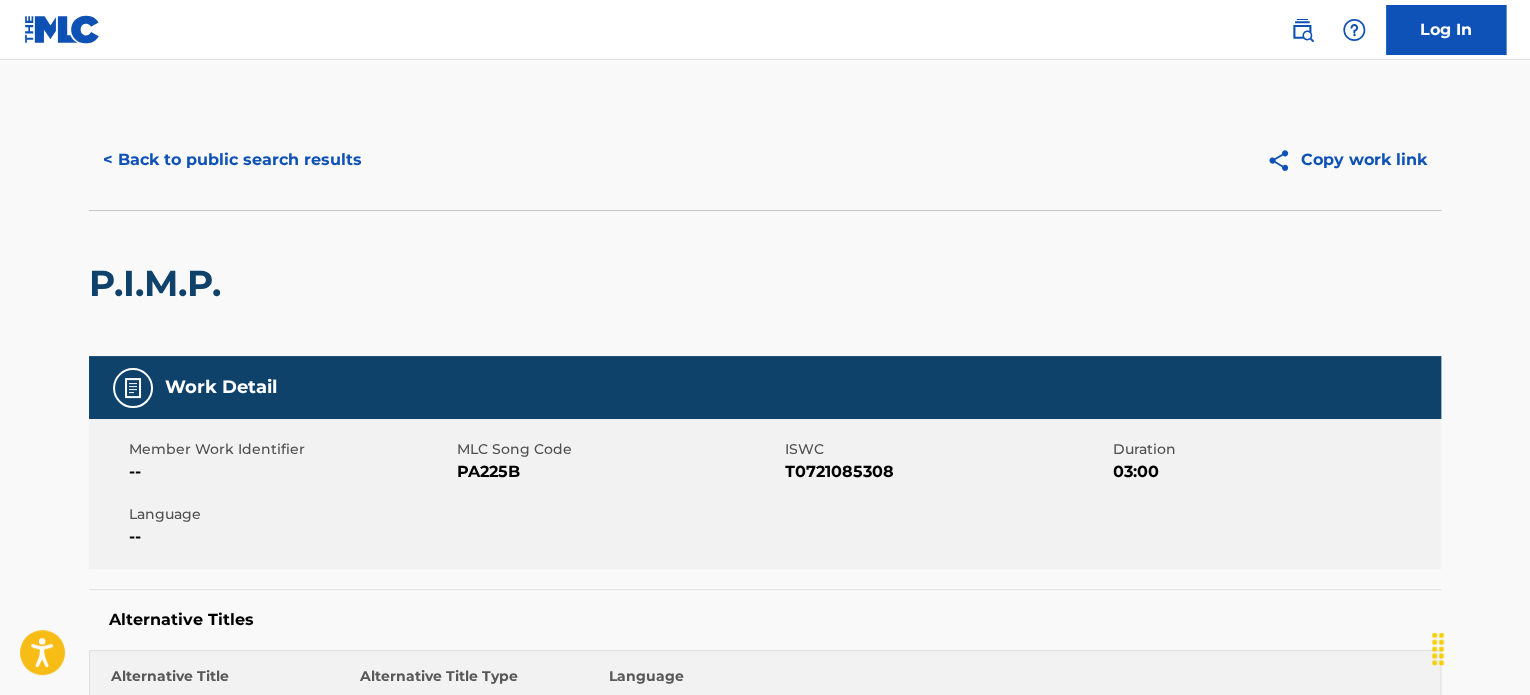 click on "< Back to public search results" at bounding box center [232, 160] 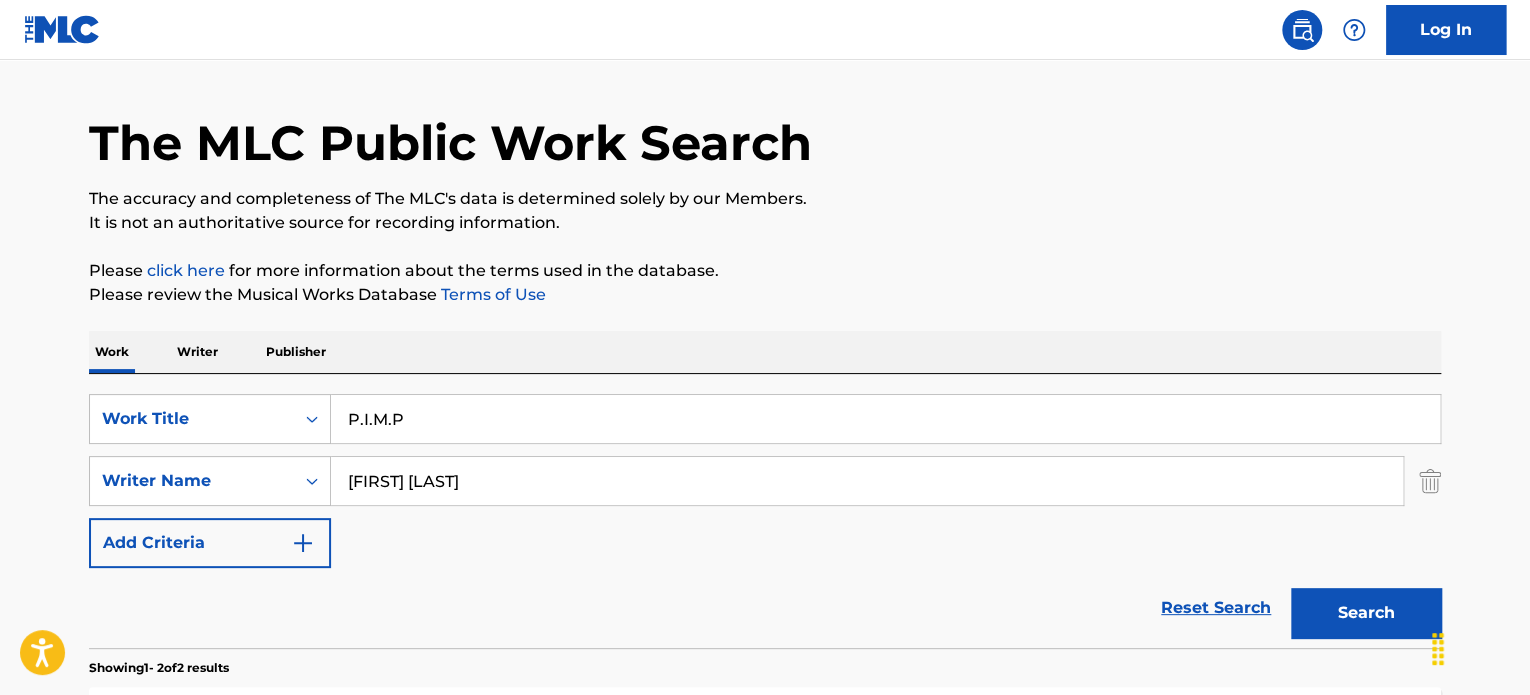 scroll, scrollTop: 0, scrollLeft: 0, axis: both 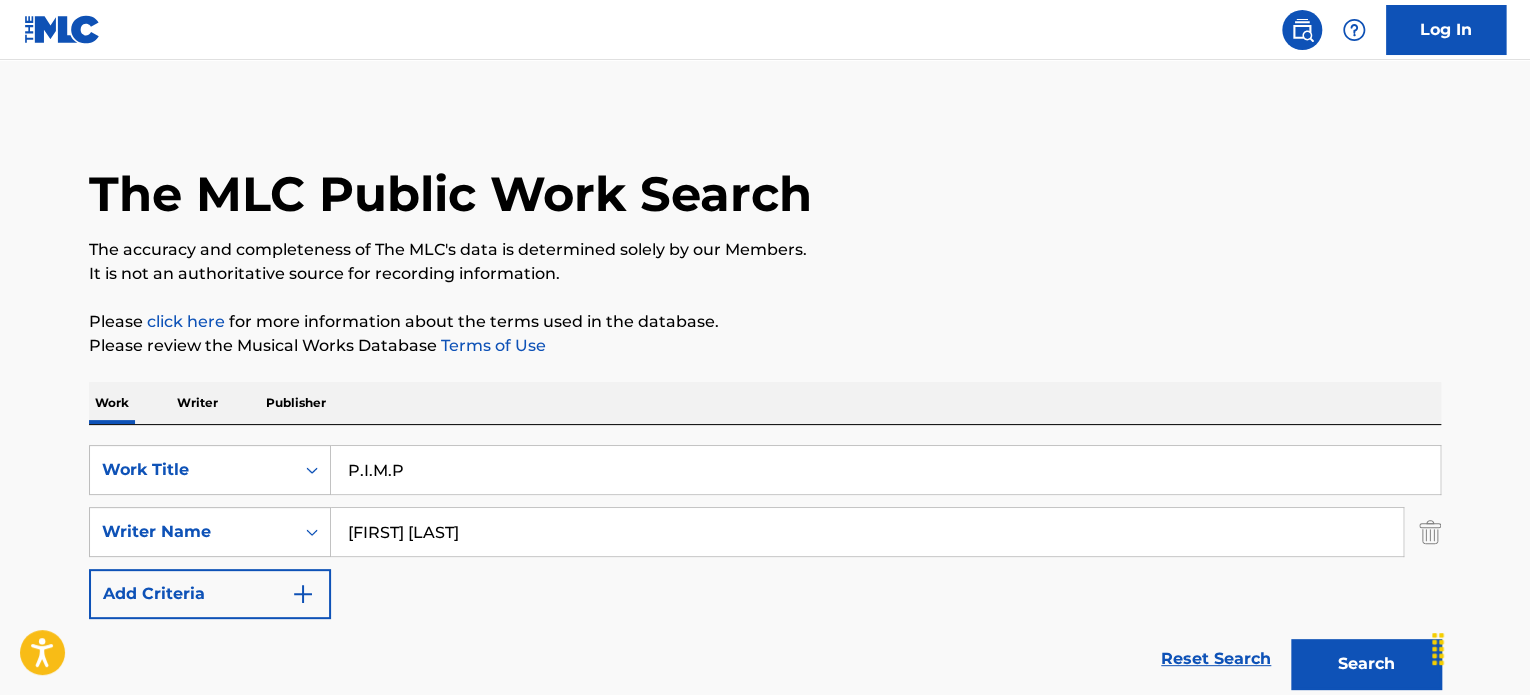 click on "P.I.M.P" at bounding box center [885, 470] 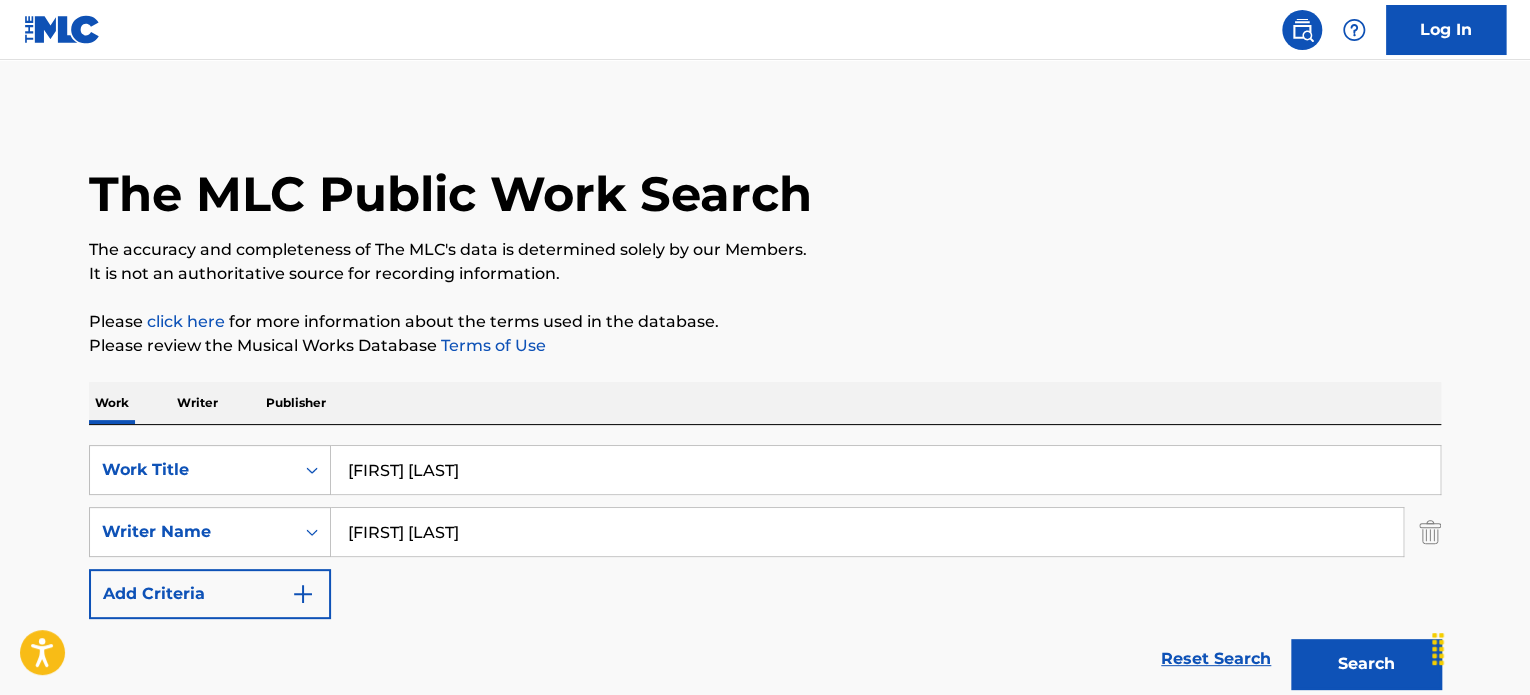 type on "[FIRST] [LAST]" 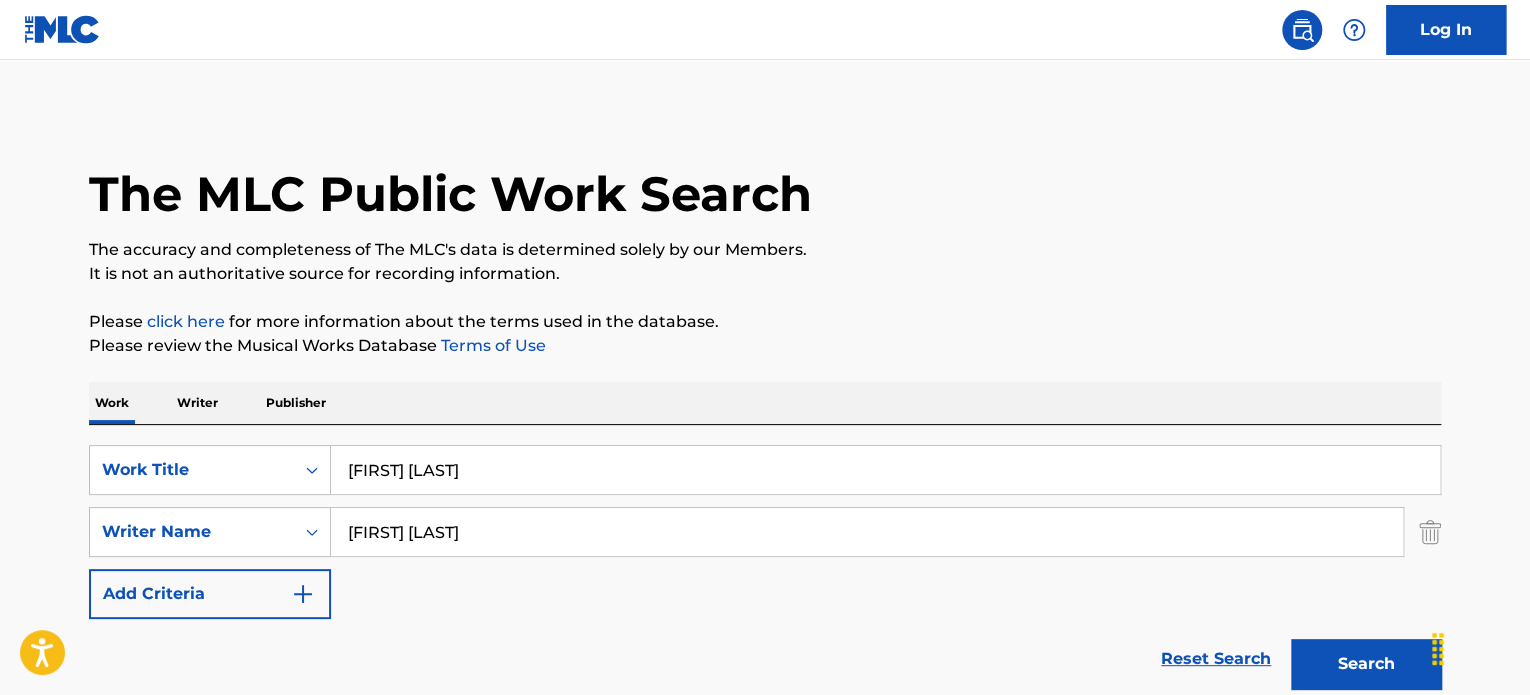 click on "The MLC Public Work Search The accuracy and completeness of The MLC's data is determined solely by our Members. It is not an authoritative source for recording information. Please   click here   for more information about the terms used in the database. Please review the Musical Works Database   Terms of Use Work Writer Publisher SearchWithCriteria2fba98ac-8b2f-40e1-b242-017398420b75 Work Title [FIRST] [LAST] SearchWithCriteriaf90d8790-0590-430b-b9ca-3f4ffaba513c Writer Name [FIRST] [LAST] Add Criteria Reset Search Search Showing  1  -   2  of  2   results   P.I.M.P. MLC Song Code : PA225B ISWC : T0721085308 Writers ( 3 ) [FIRST] [LAST], [FIRST] [MIDDLE] [LAST], [FIRST] [LAST] Recording Artists ( 1022 ) [ARTIST], [ARTIST], [ARTIST], [ARTIST], [ARTIST] Total Known Shares: 100 % P.I.M.P. (REMIX) MLC Song Code : PA1QUH ISWC : T0722324620 Writers ( 4 ) [FIRST] [LAST], [FIRST] [LAST], [FIRST] [MIDDLE] [LAST], [FIRST] [LAST] Recording Artists ( 257 ) Total Known Shares: 100 % Results Per Page: 10 25 50 100" at bounding box center [765, 624] 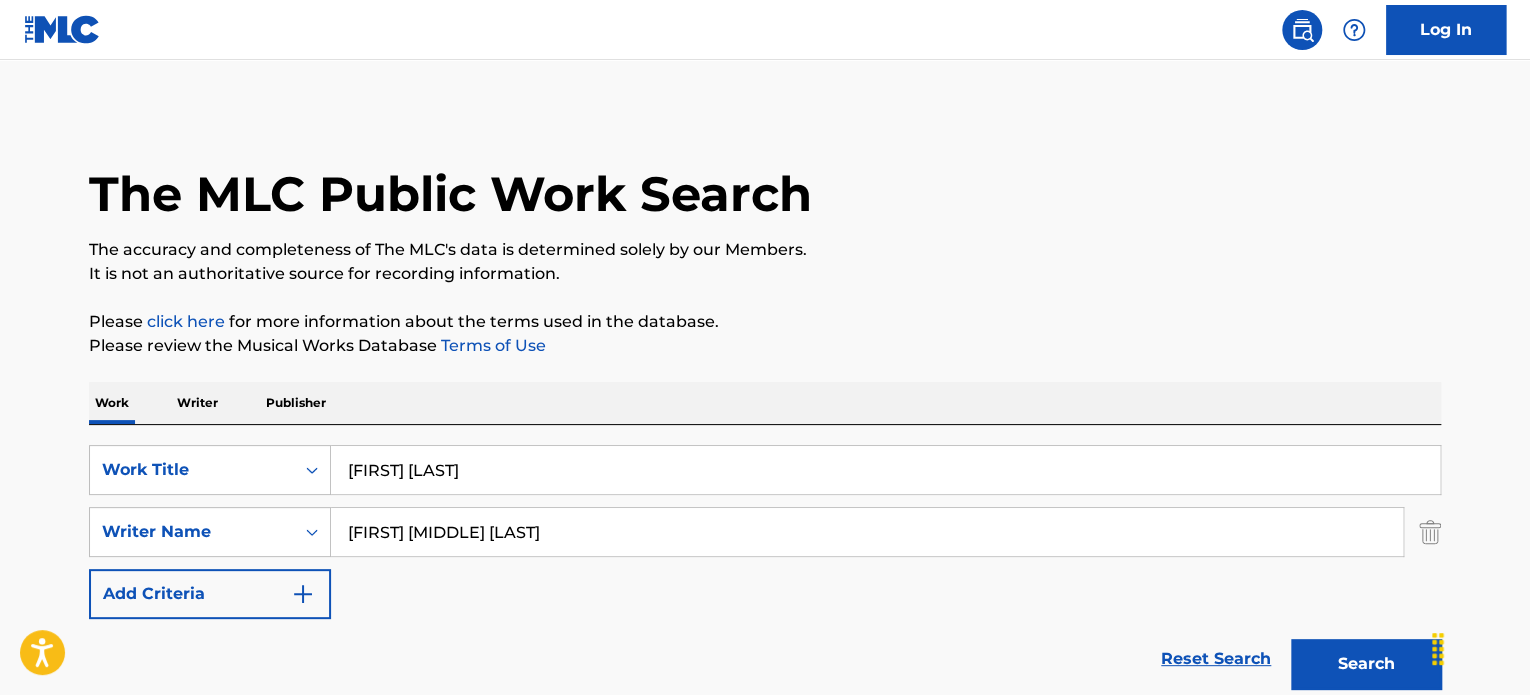 type on "[FIRST] [MIDDLE] [LAST]" 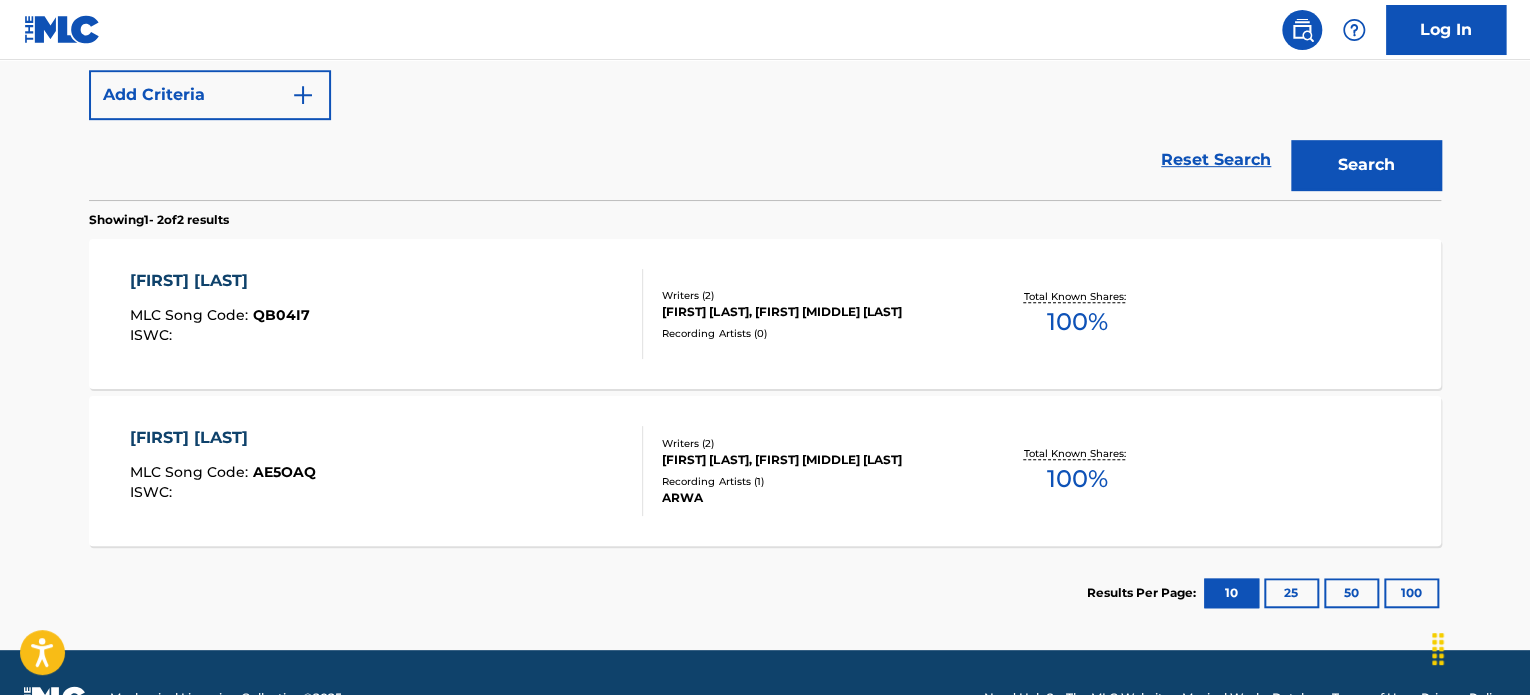 scroll, scrollTop: 549, scrollLeft: 0, axis: vertical 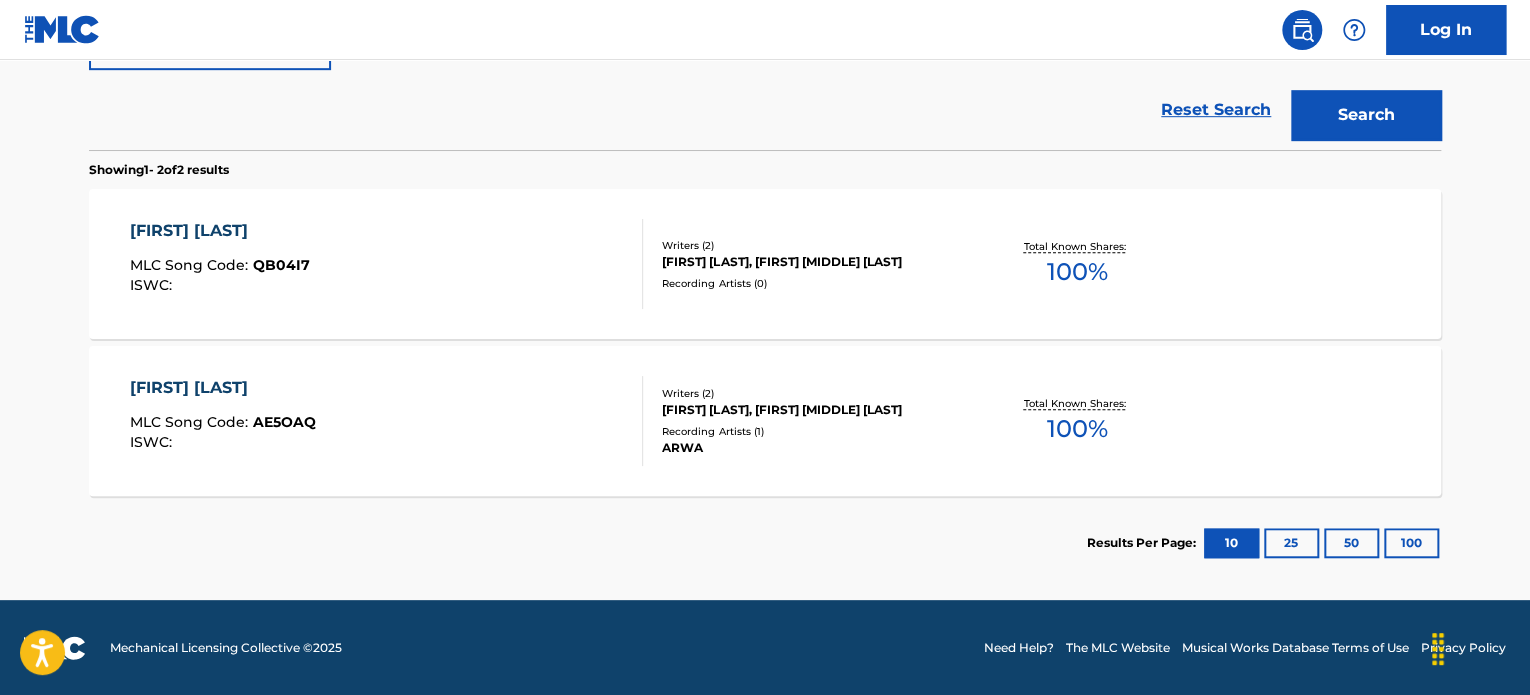 click on "[FIRST] [LAST] MLC Song Code : QB04I7 ISWC : Writers ( 2 ) [FIRST] [LAST], [FIRST] [MIDDLE] [LAST] Recording Artists ( 0 ) Total Known Shares: 100 %" at bounding box center [765, 264] 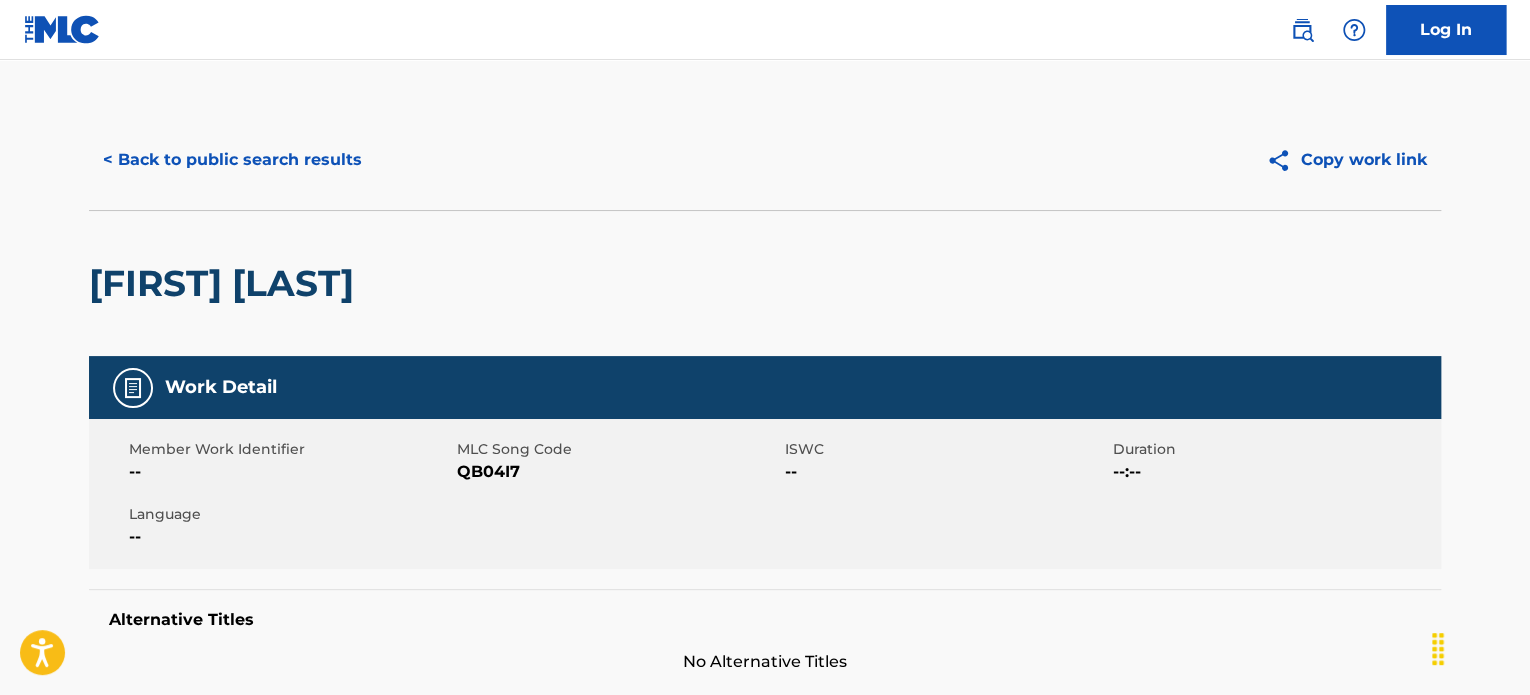 scroll, scrollTop: 0, scrollLeft: 0, axis: both 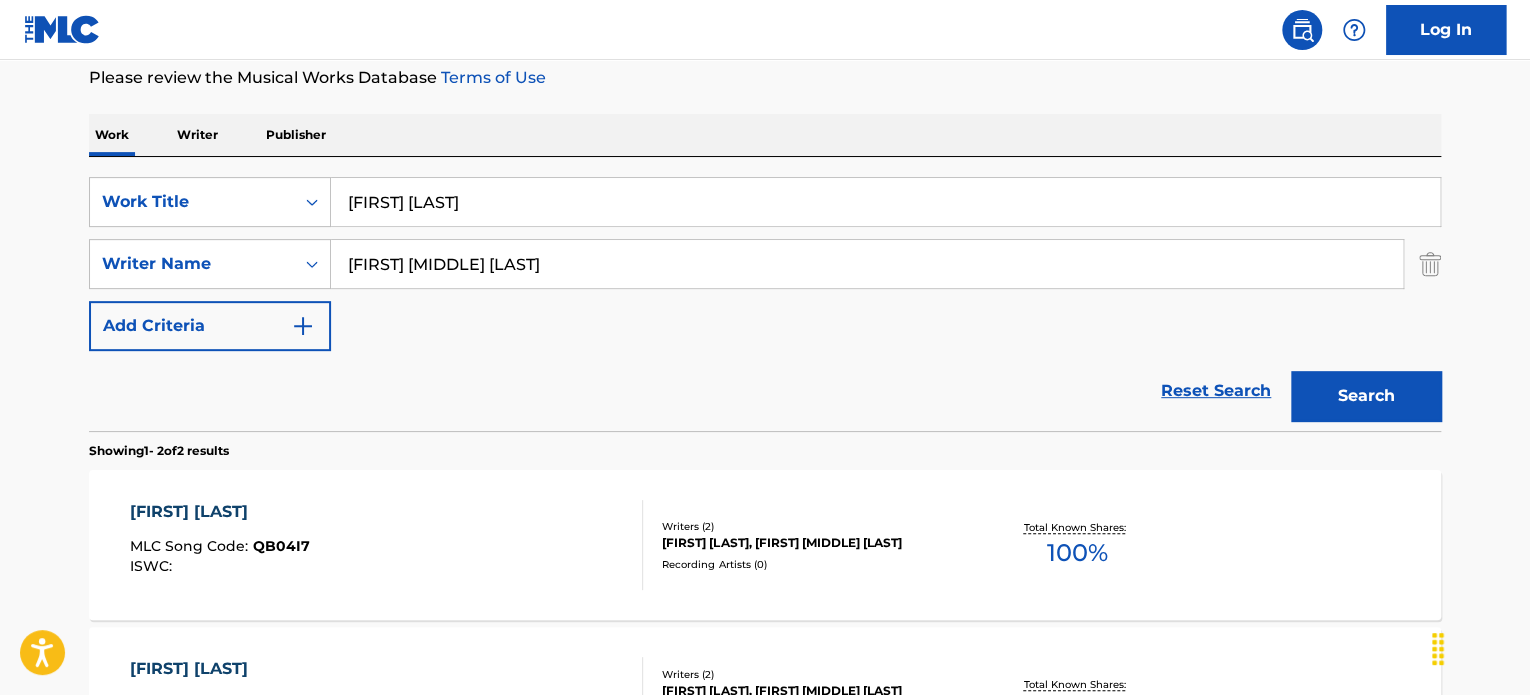 drag, startPoint x: 492, startPoint y: 203, endPoint x: 177, endPoint y: 159, distance: 318.05817 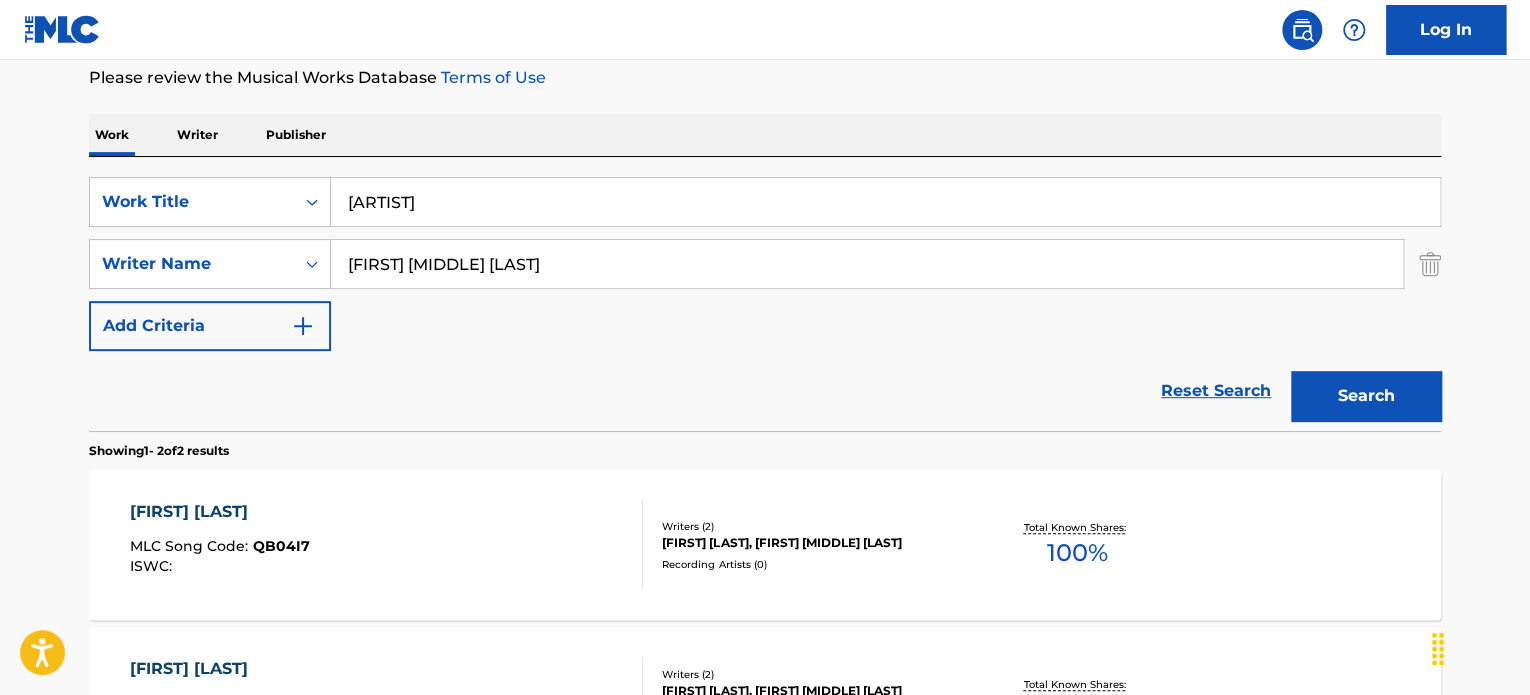 type on "[ARTIST]" 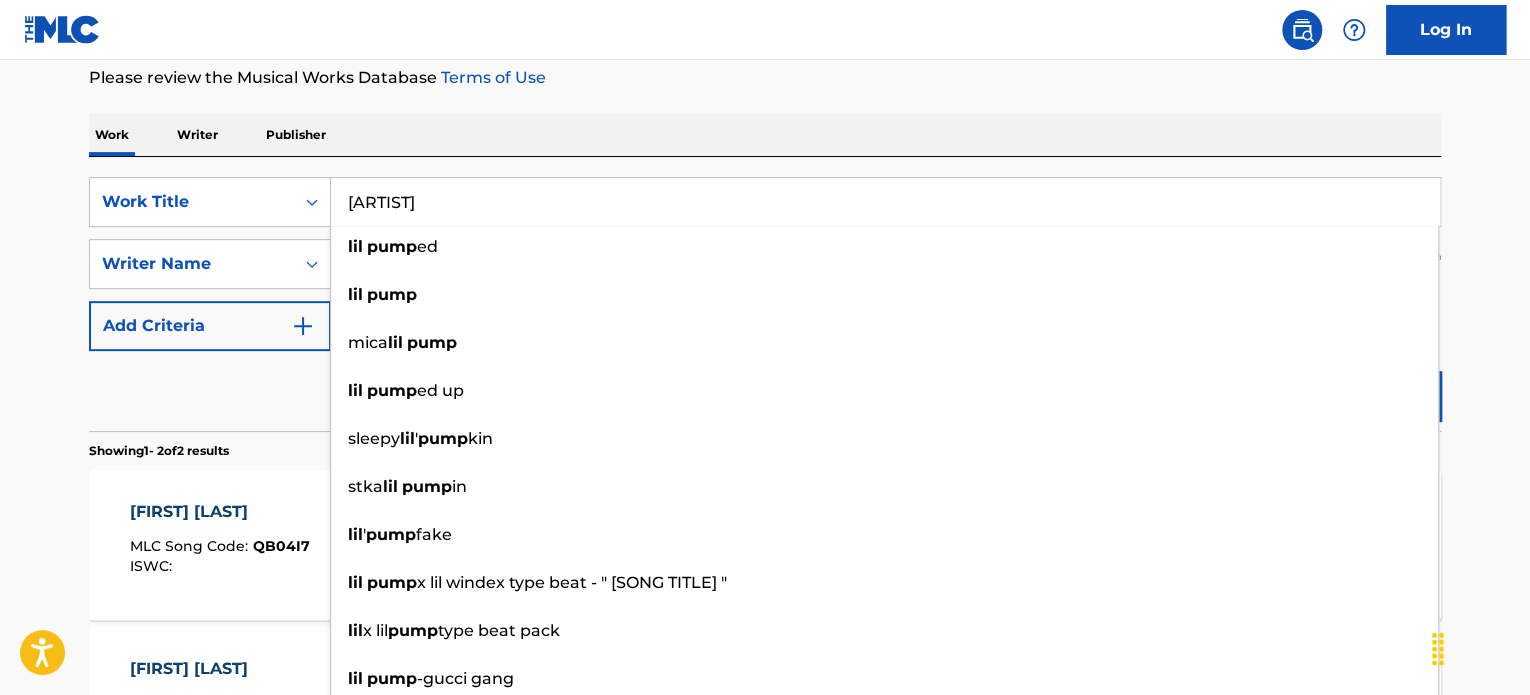 click on "Reset Search Search" at bounding box center [765, 391] 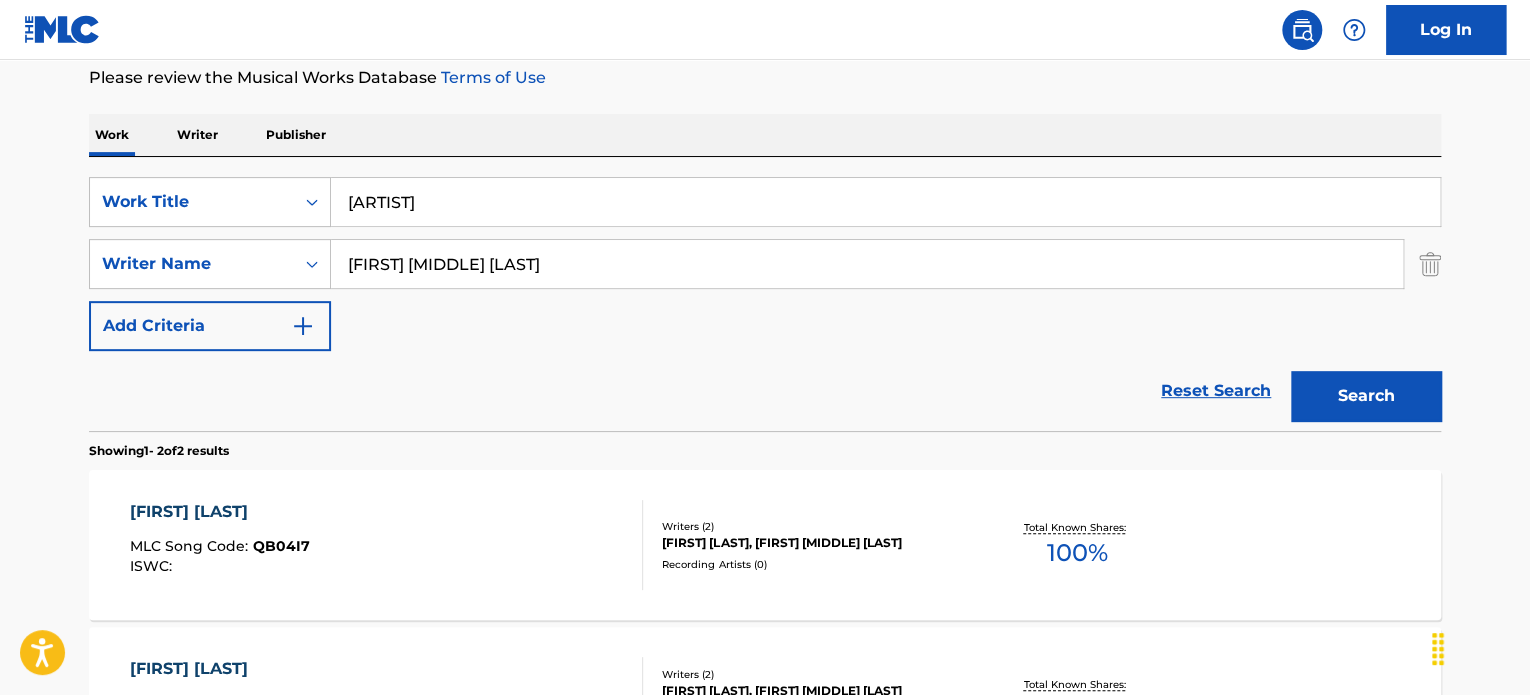 drag, startPoint x: 681, startPoint y: 252, endPoint x: 803, endPoint y: 363, distance: 164.93938 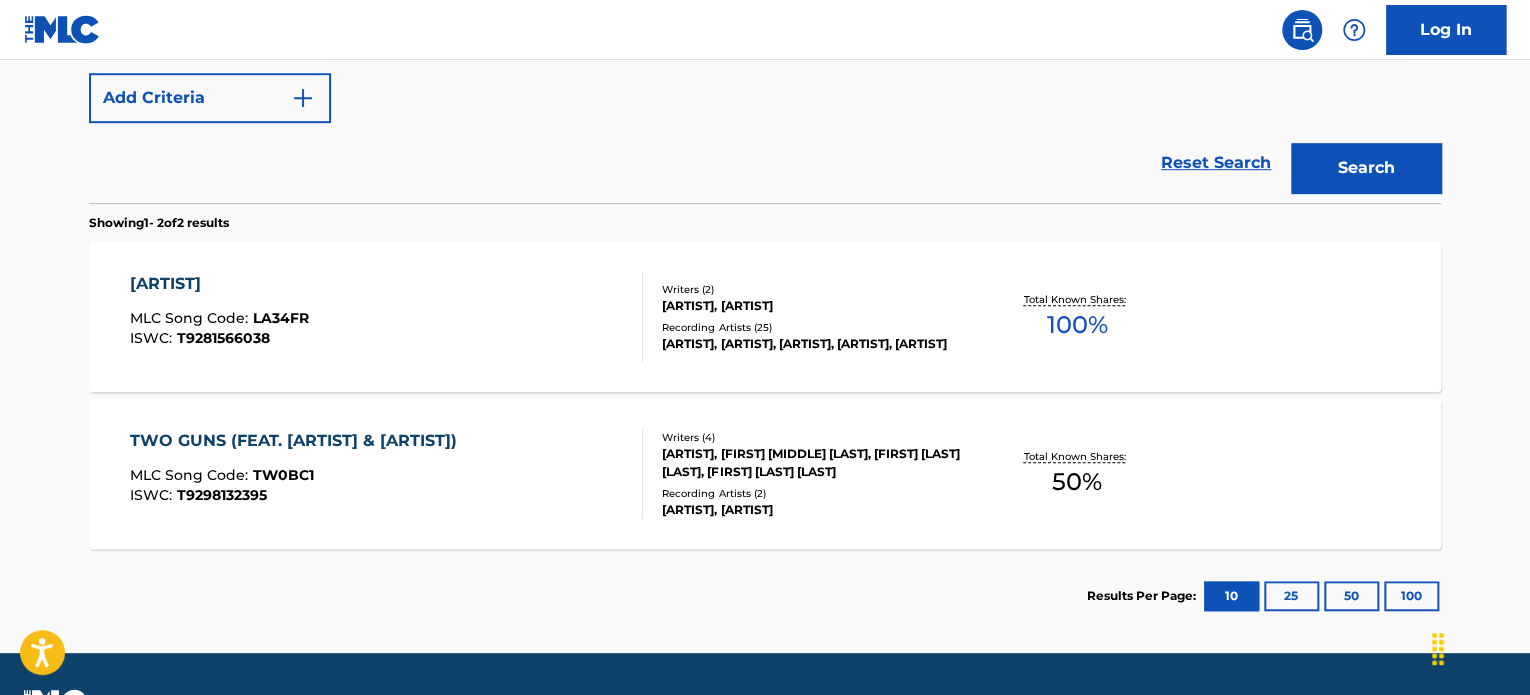 scroll, scrollTop: 549, scrollLeft: 0, axis: vertical 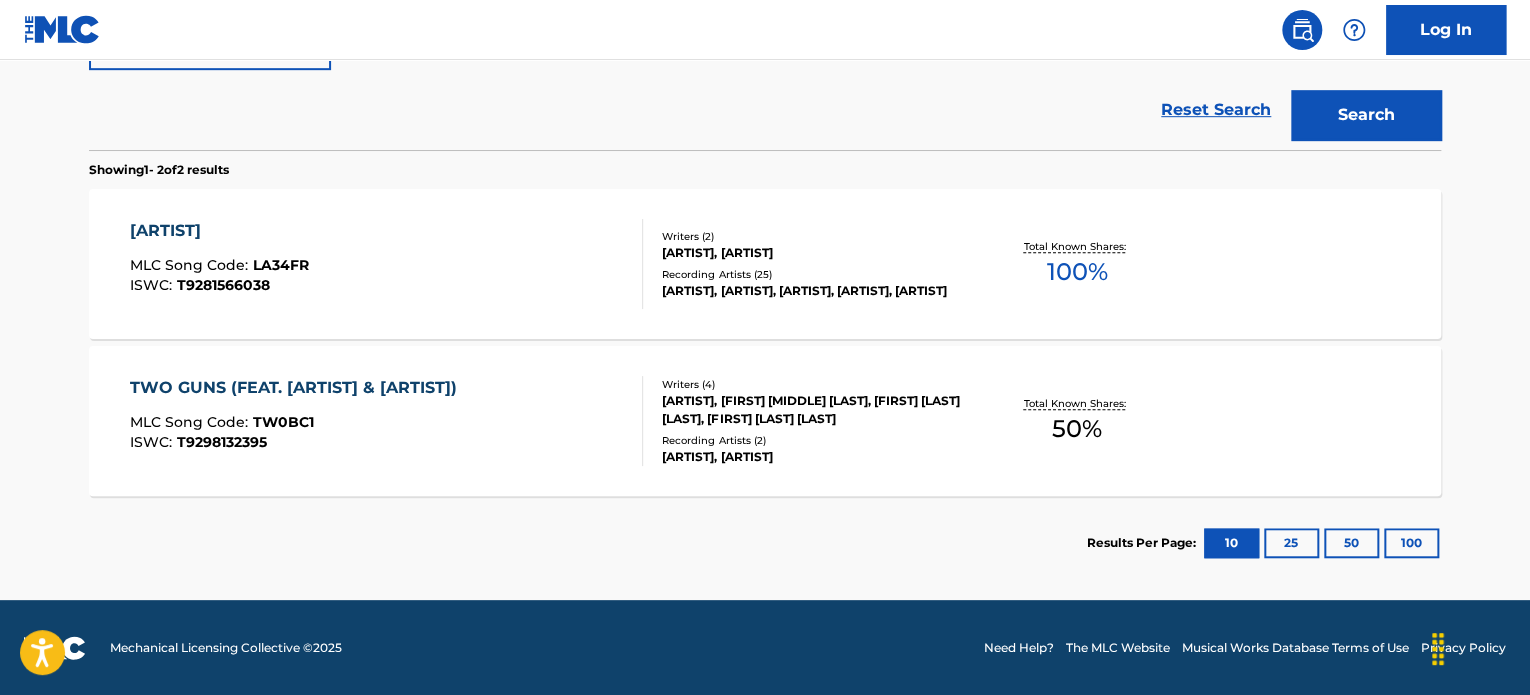 click on "Recording Artists ( 25 )" at bounding box center (813, 274) 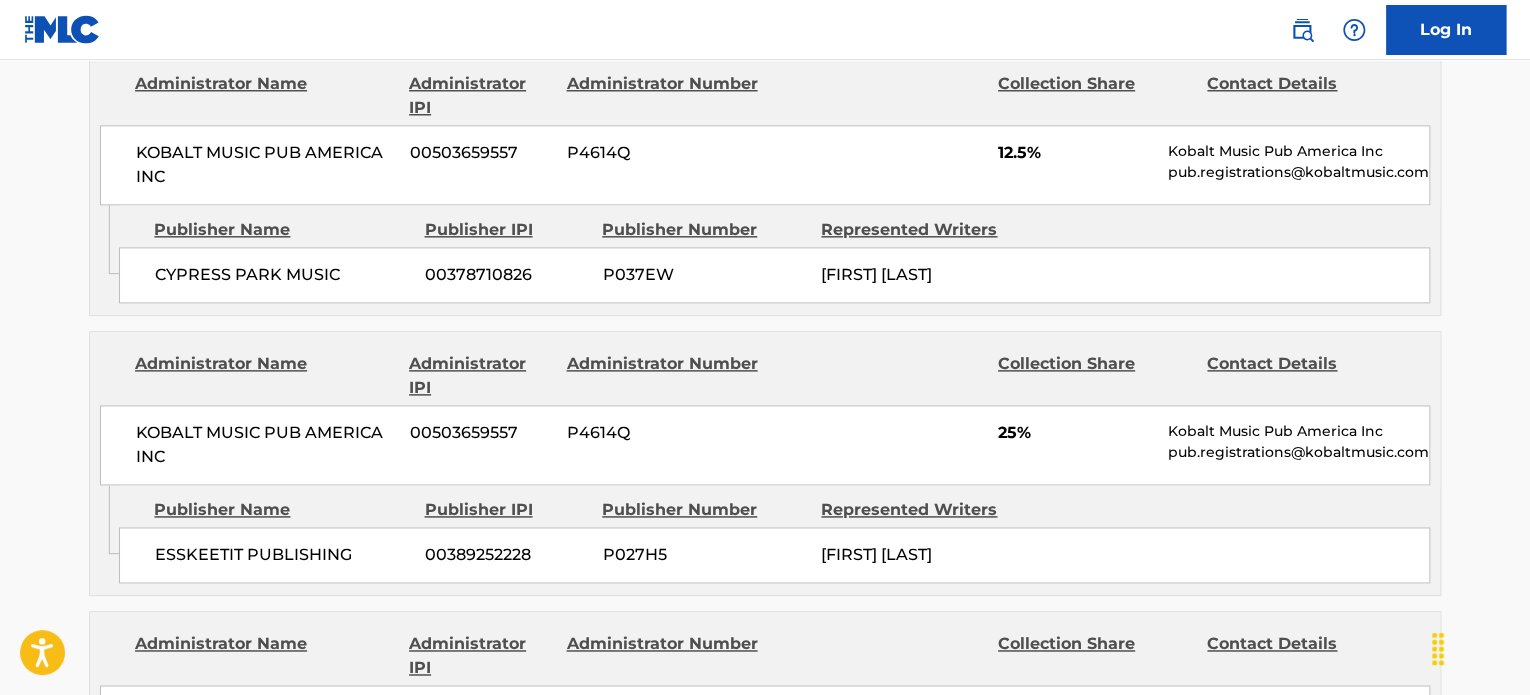 scroll, scrollTop: 0, scrollLeft: 0, axis: both 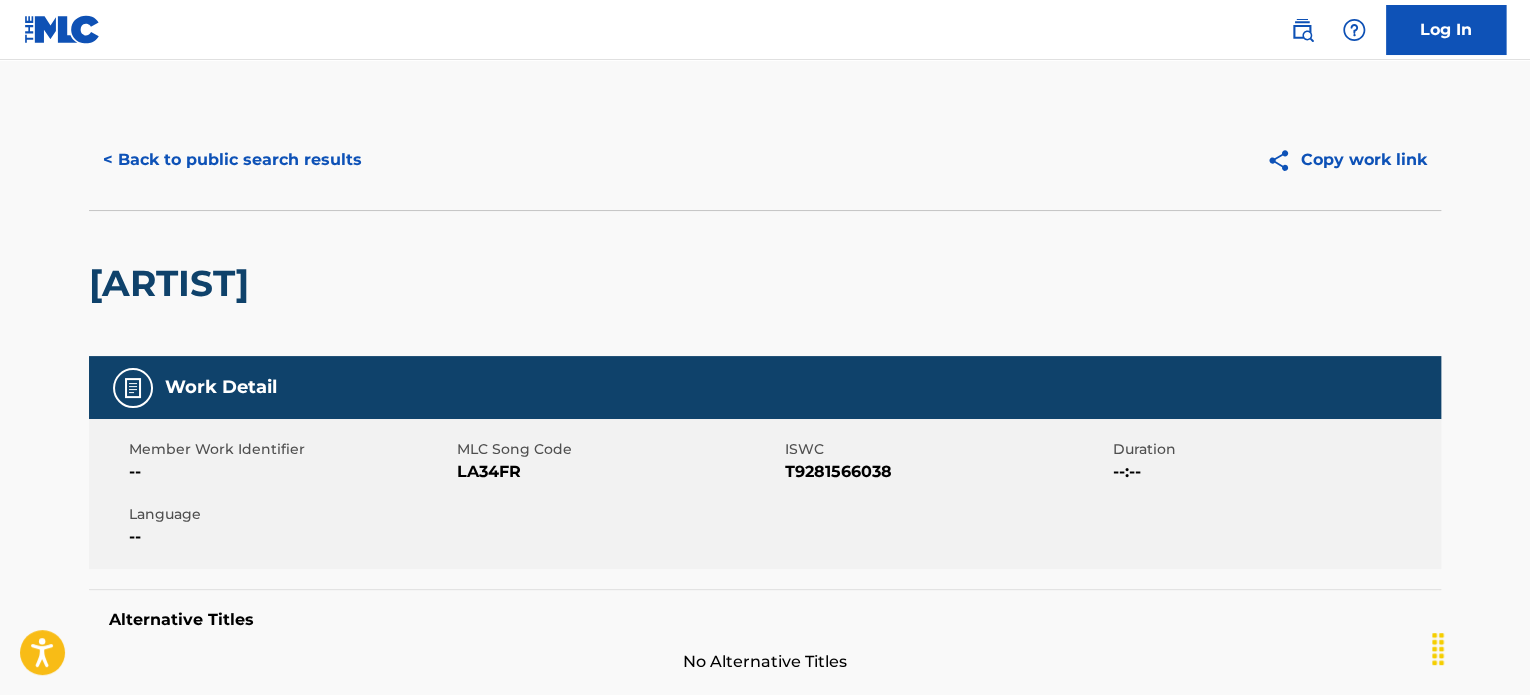 click on "< Back to public search results" at bounding box center [232, 160] 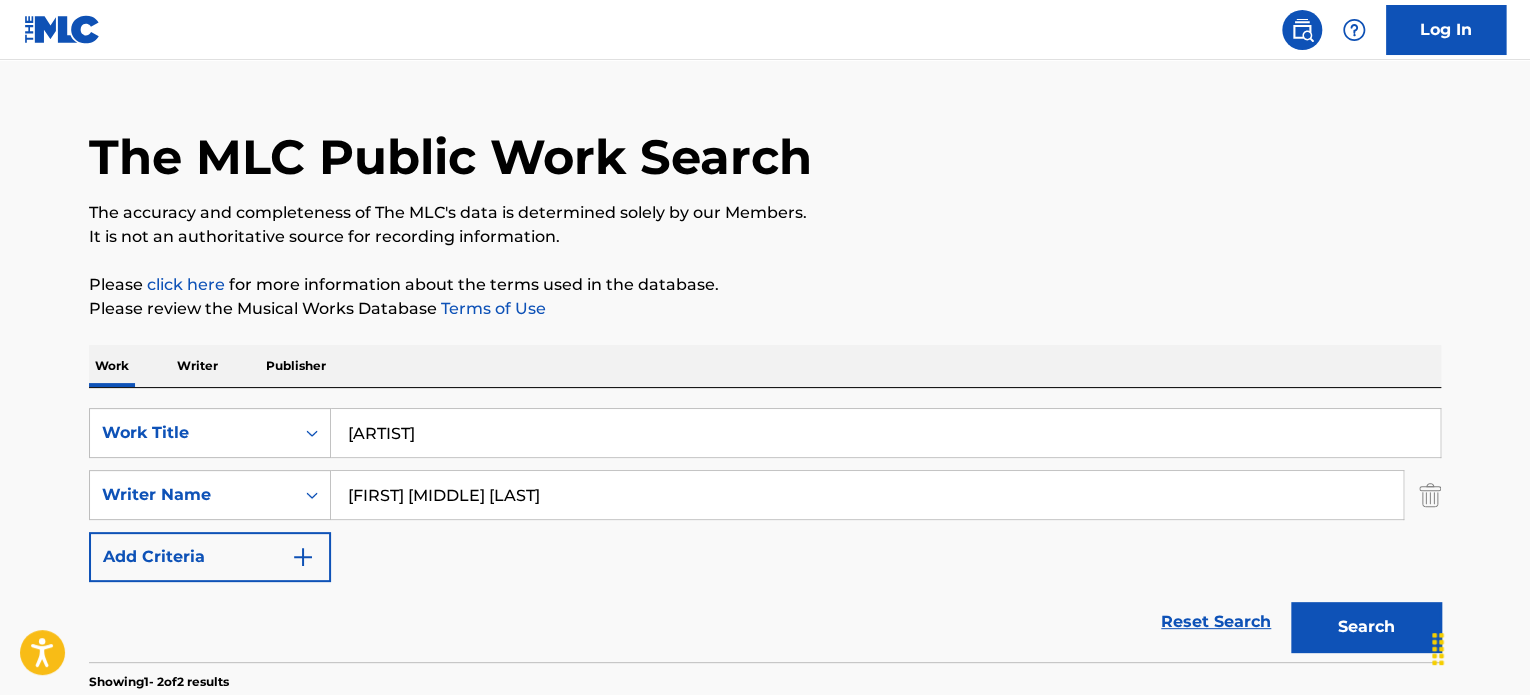 scroll, scrollTop: 0, scrollLeft: 0, axis: both 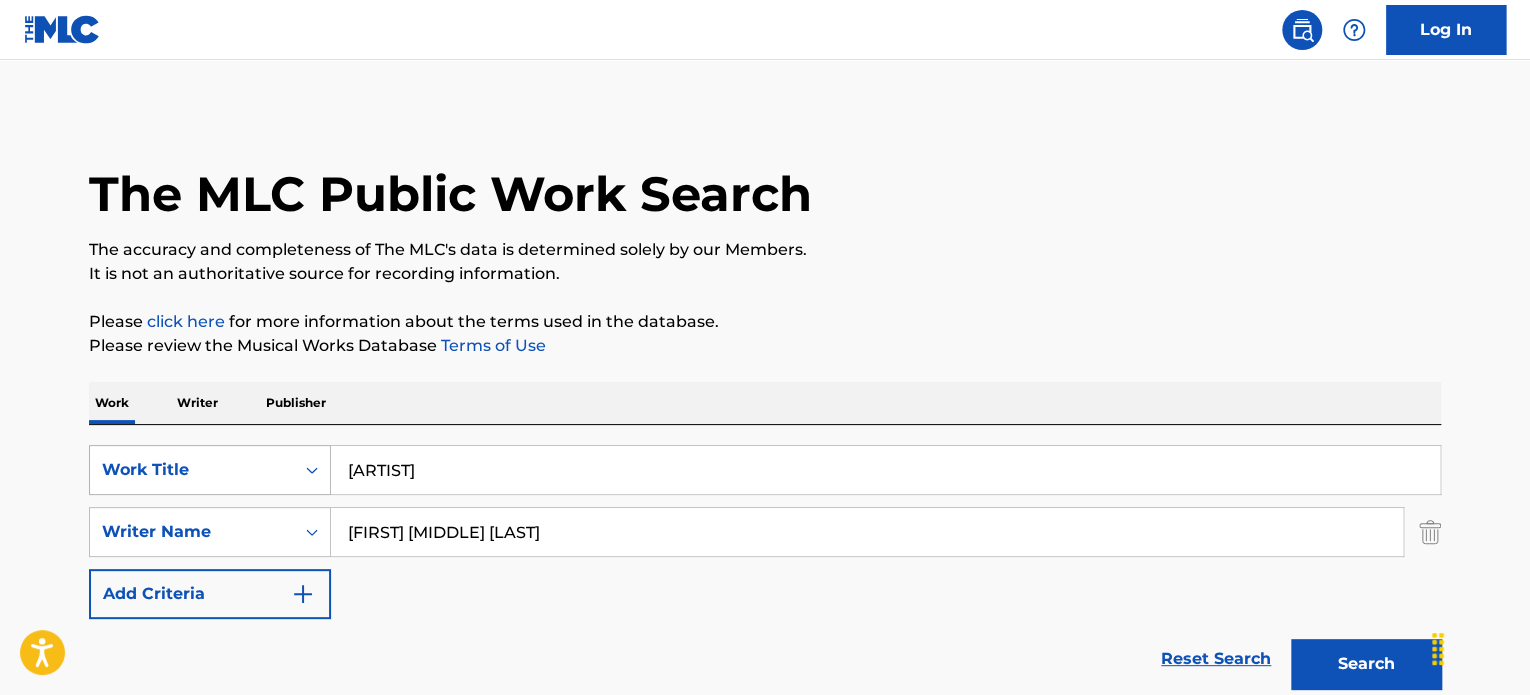 drag, startPoint x: 560, startPoint y: 467, endPoint x: 240, endPoint y: 458, distance: 320.12653 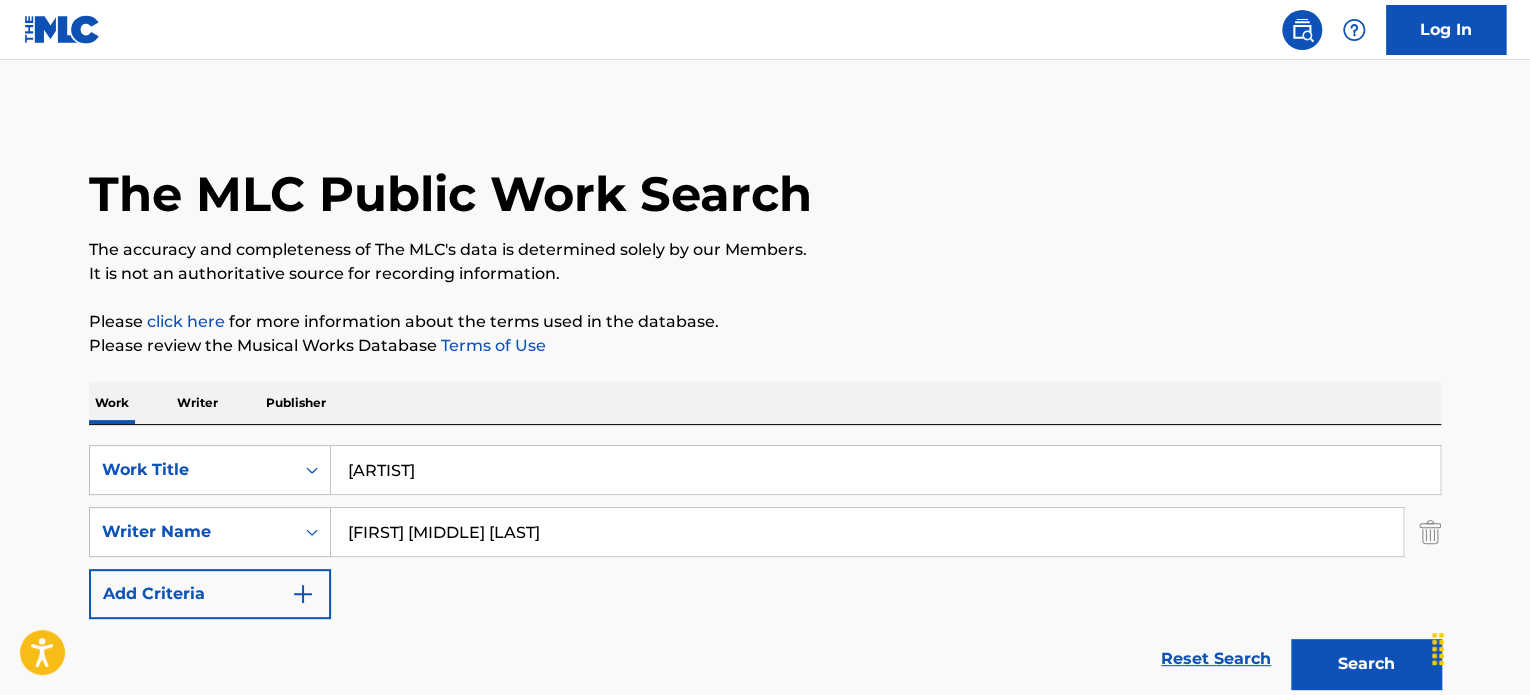 paste on "STAR TREK: DEEP SPACE NINE" 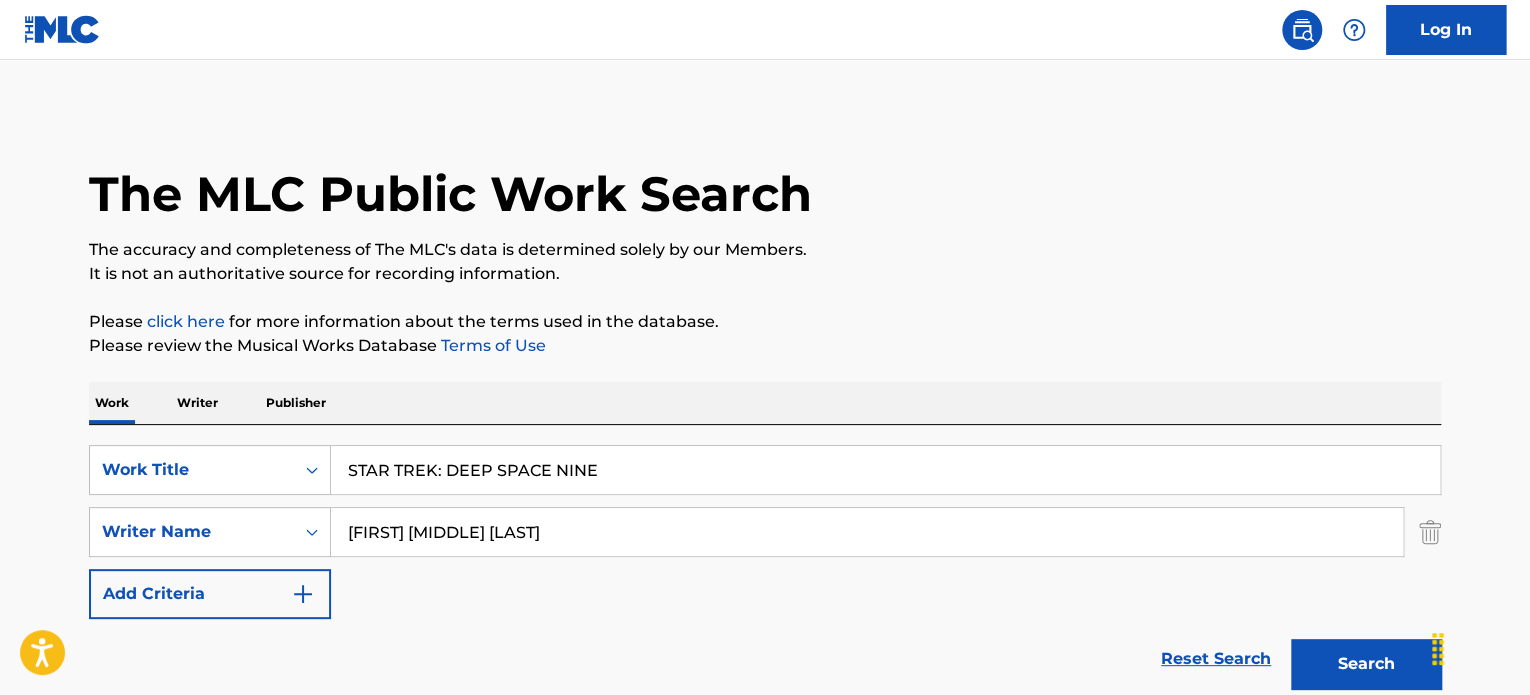 type on "STAR TREK: DEEP SPACE NINE" 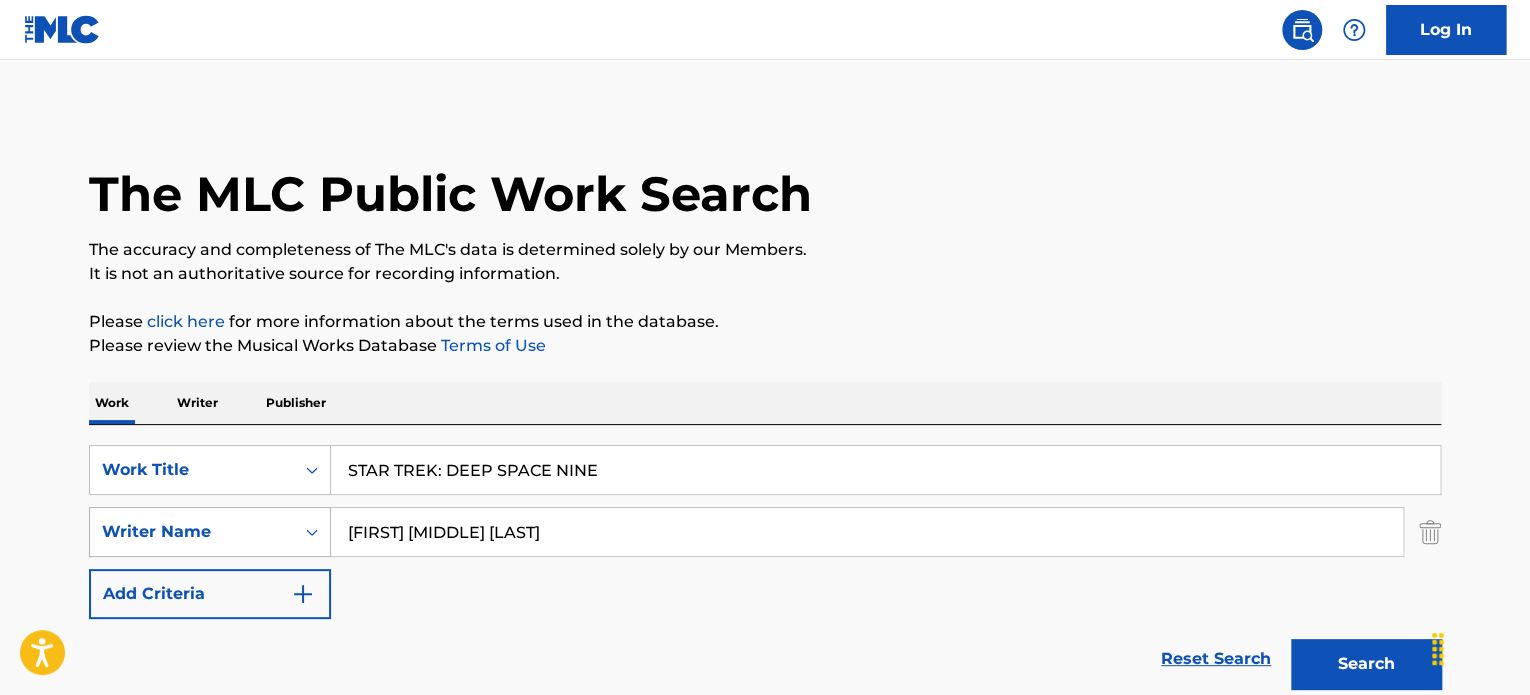 drag, startPoint x: 175, startPoint y: 529, endPoint x: 160, endPoint y: 526, distance: 15.297058 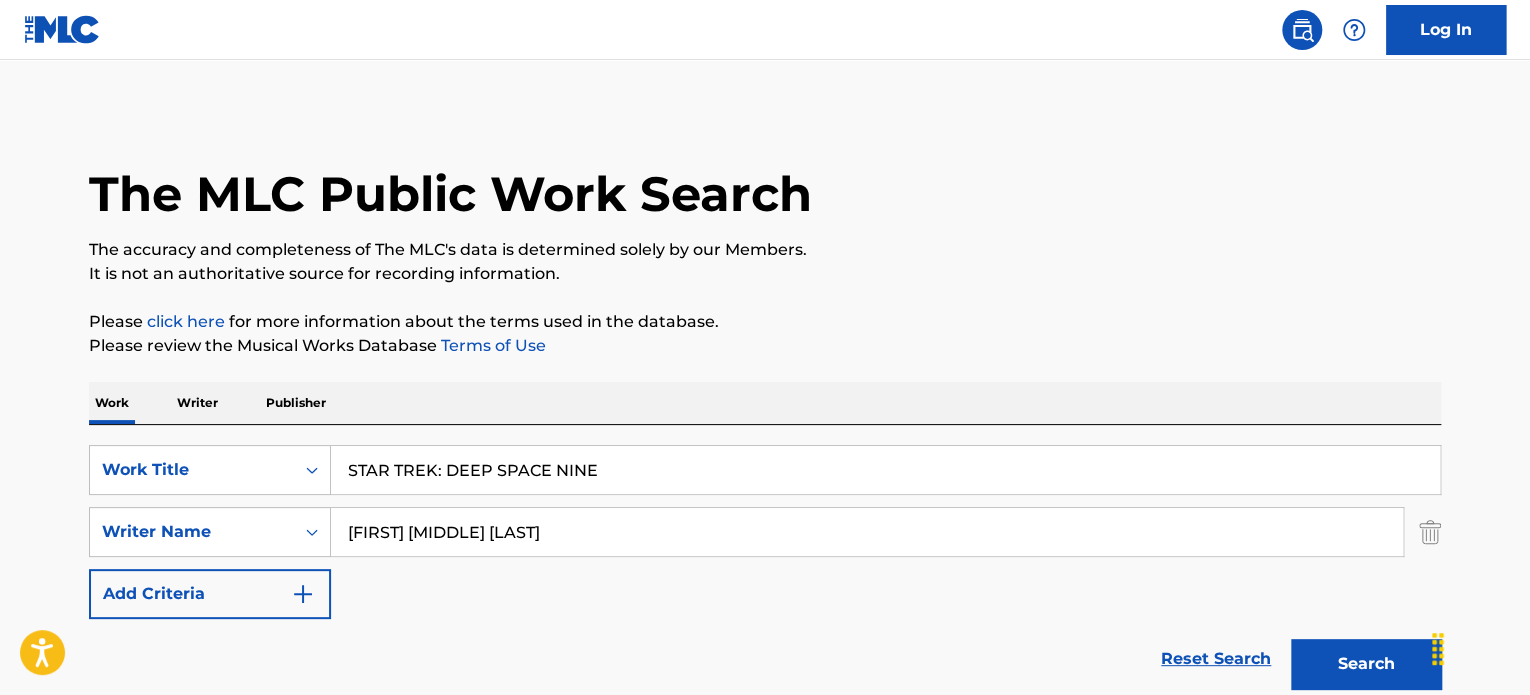 paste on "[FIRST] [LAST]" 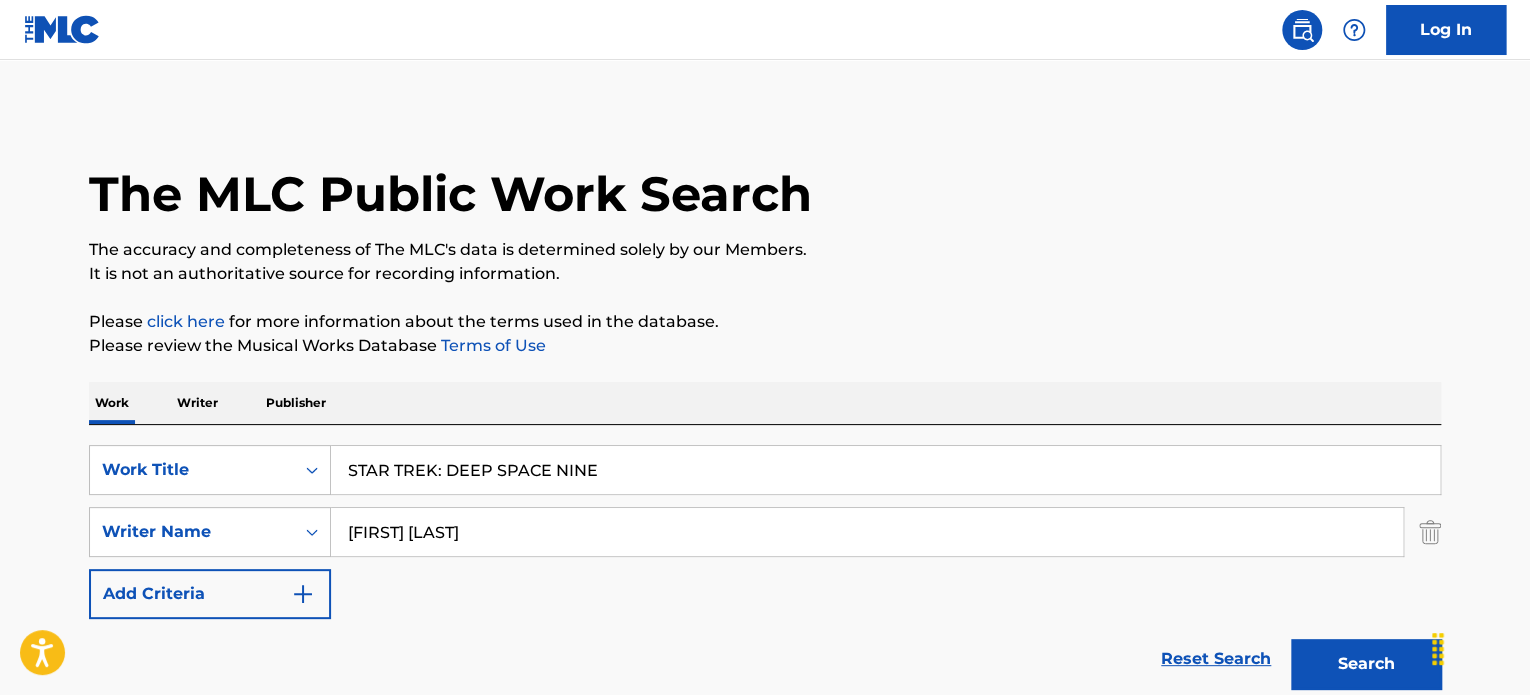 type on "[FIRST] [LAST]" 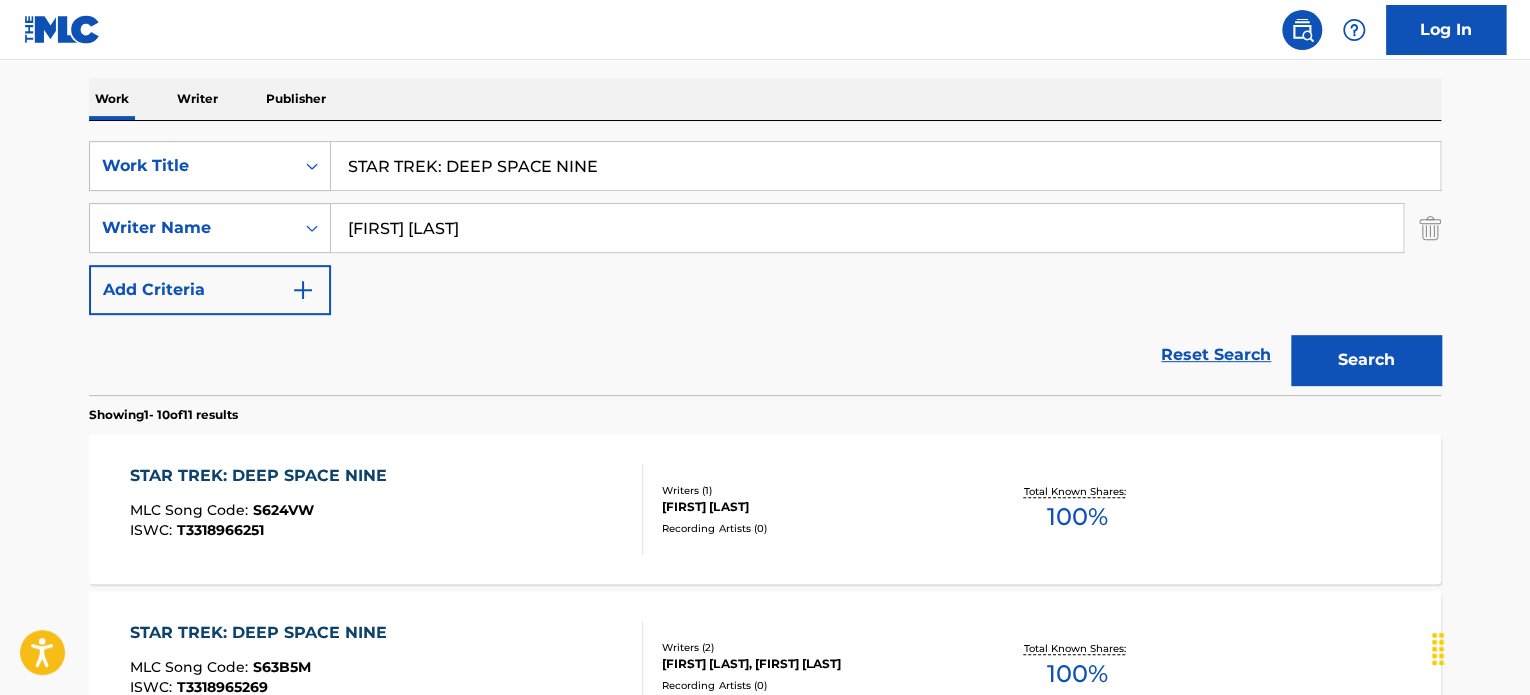 scroll, scrollTop: 333, scrollLeft: 0, axis: vertical 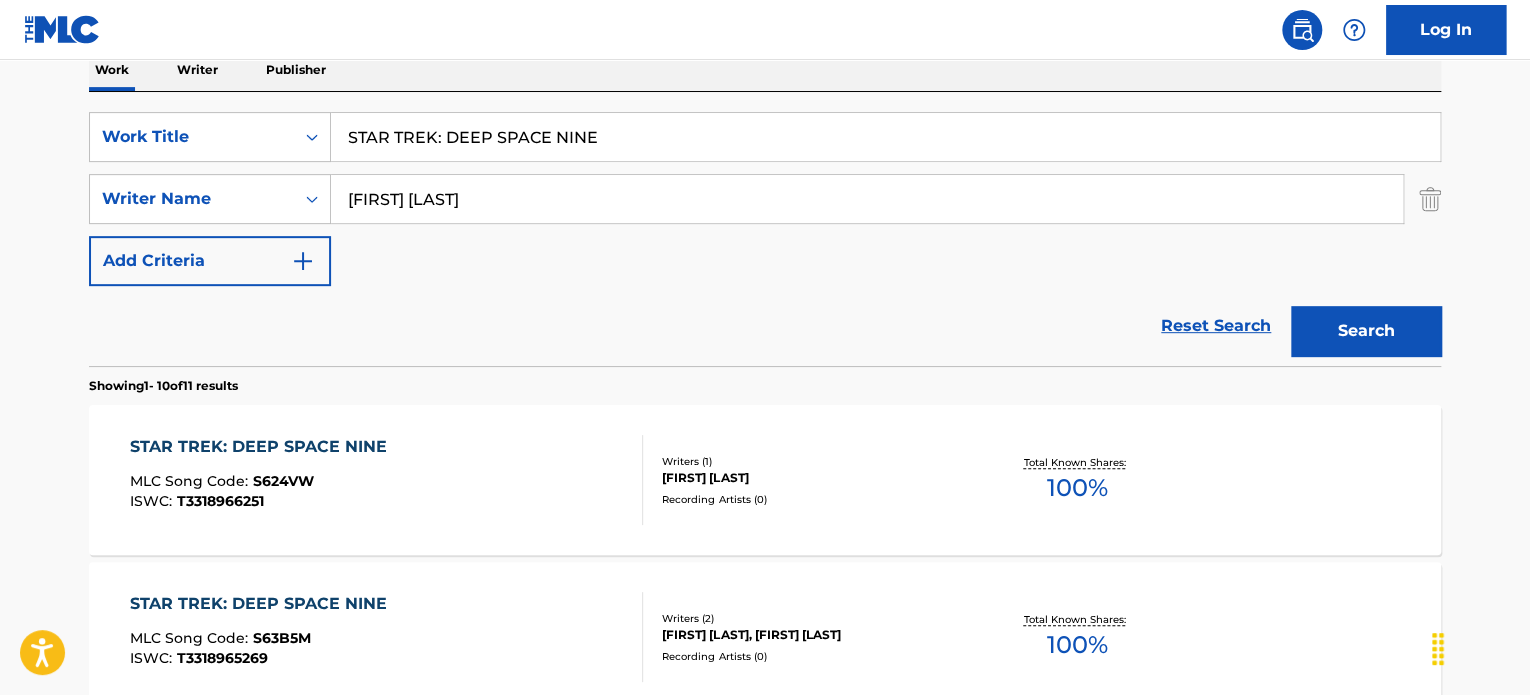 click on "[FIRST] [LAST]" at bounding box center [813, 478] 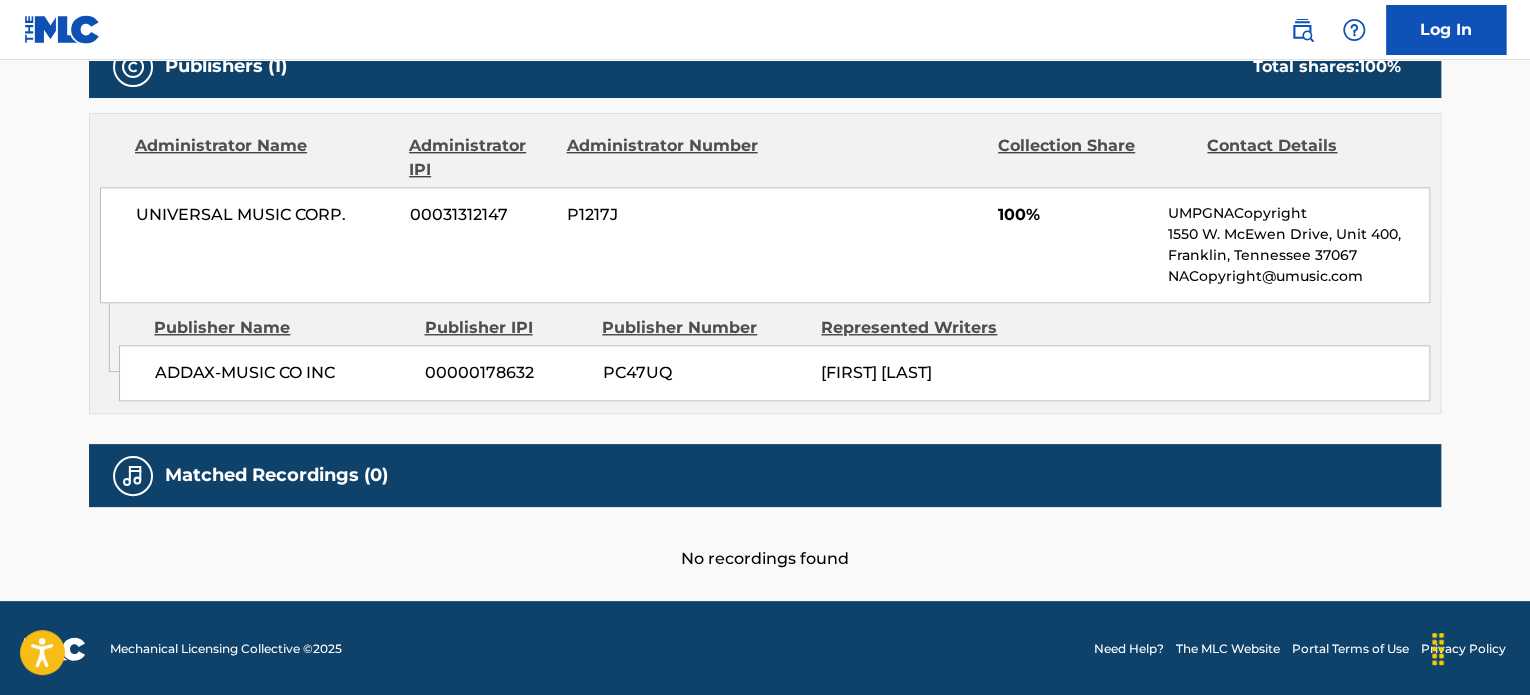 scroll, scrollTop: 0, scrollLeft: 0, axis: both 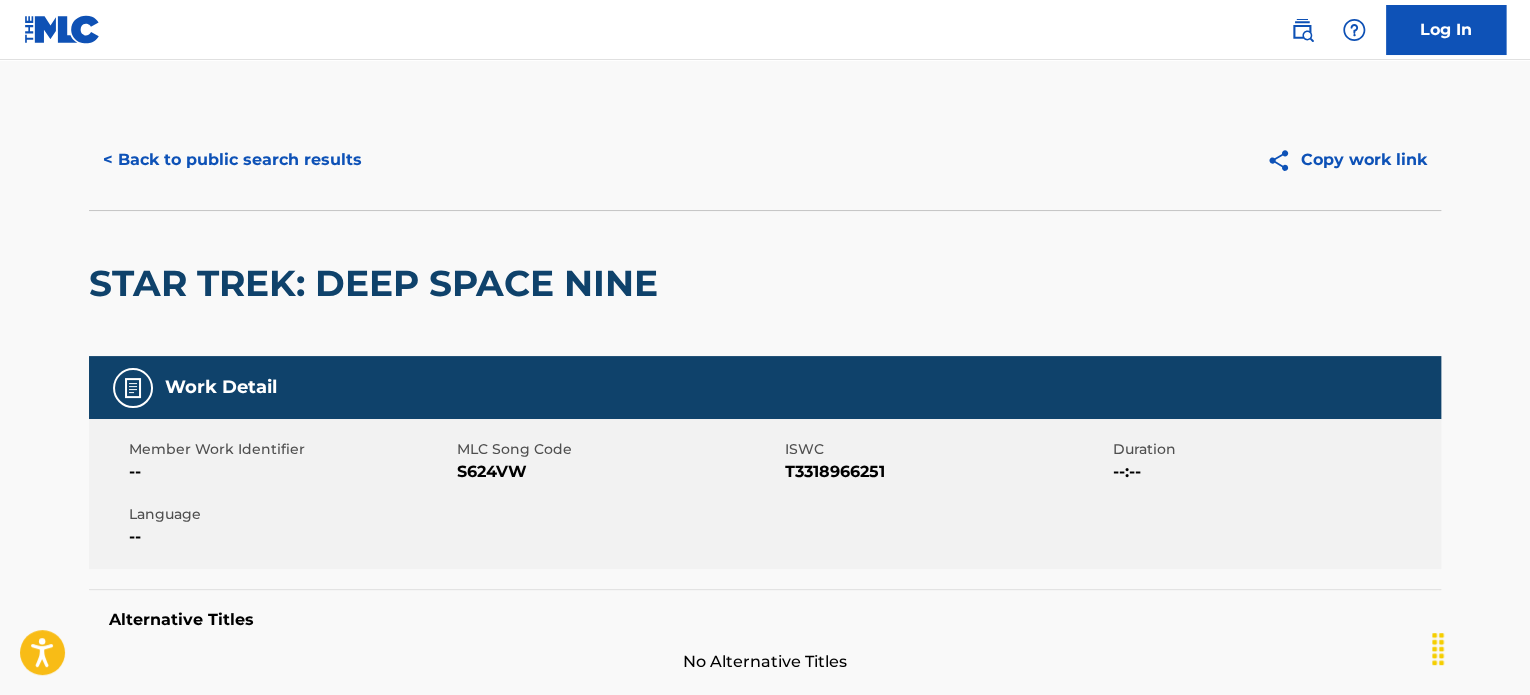 click on "< Back to public search results" at bounding box center (232, 160) 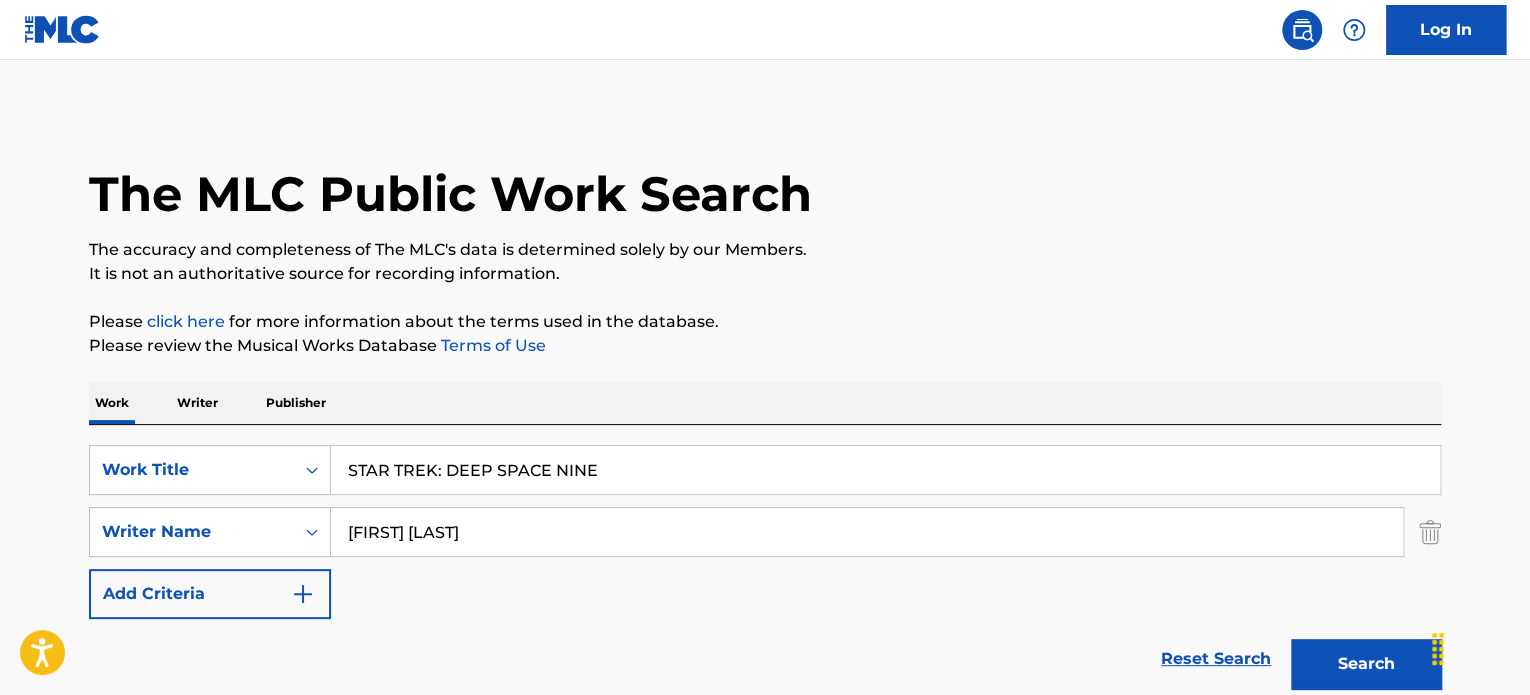 scroll, scrollTop: 333, scrollLeft: 0, axis: vertical 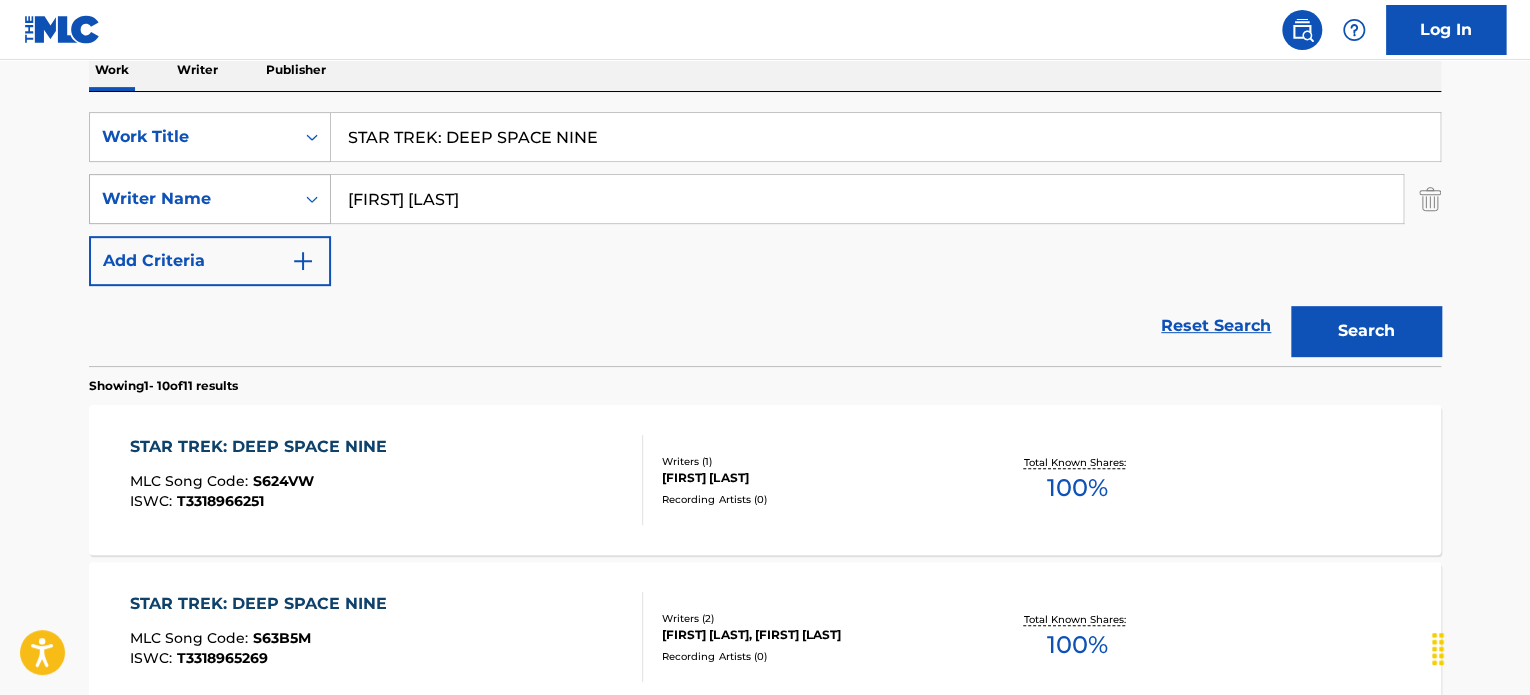 drag, startPoint x: 564, startPoint y: 207, endPoint x: 171, endPoint y: 210, distance: 393.01144 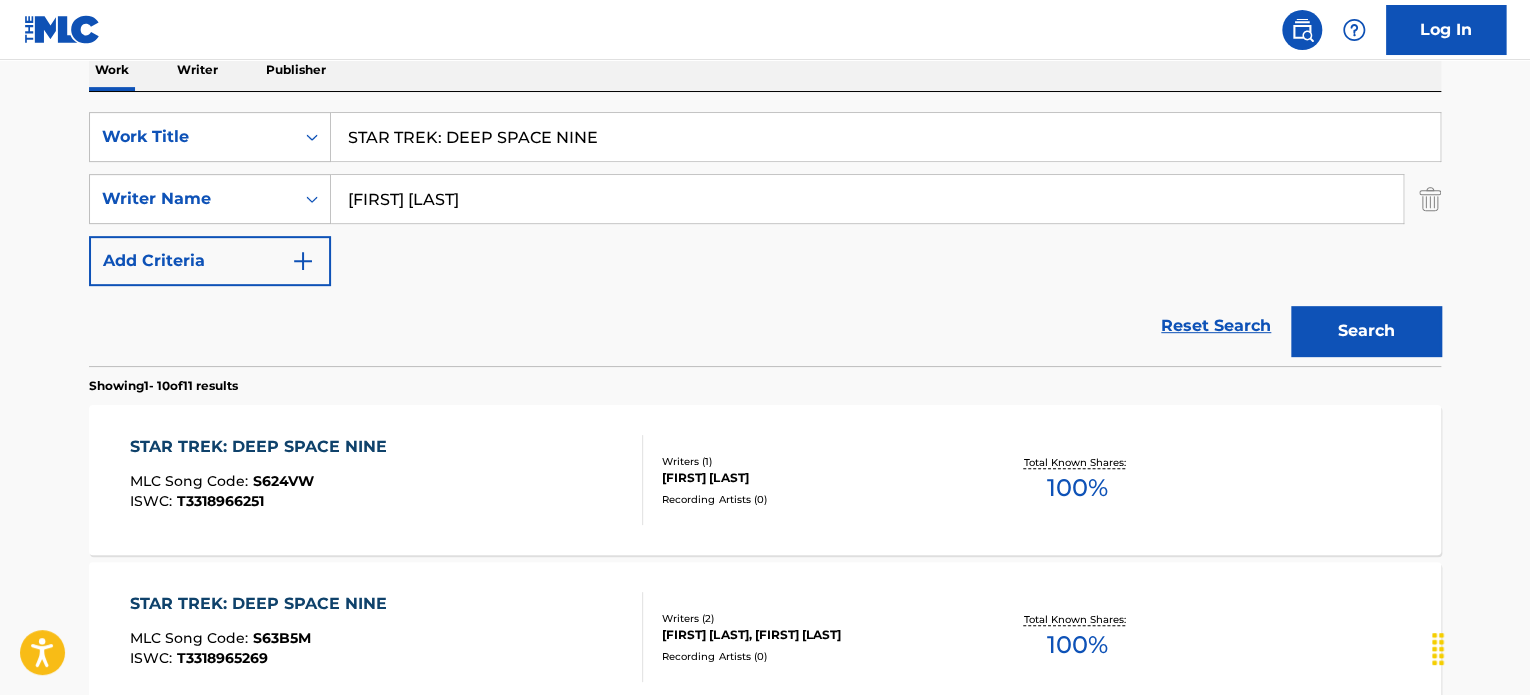 paste on "[FIRST] [MIDDLE] [LAST]" 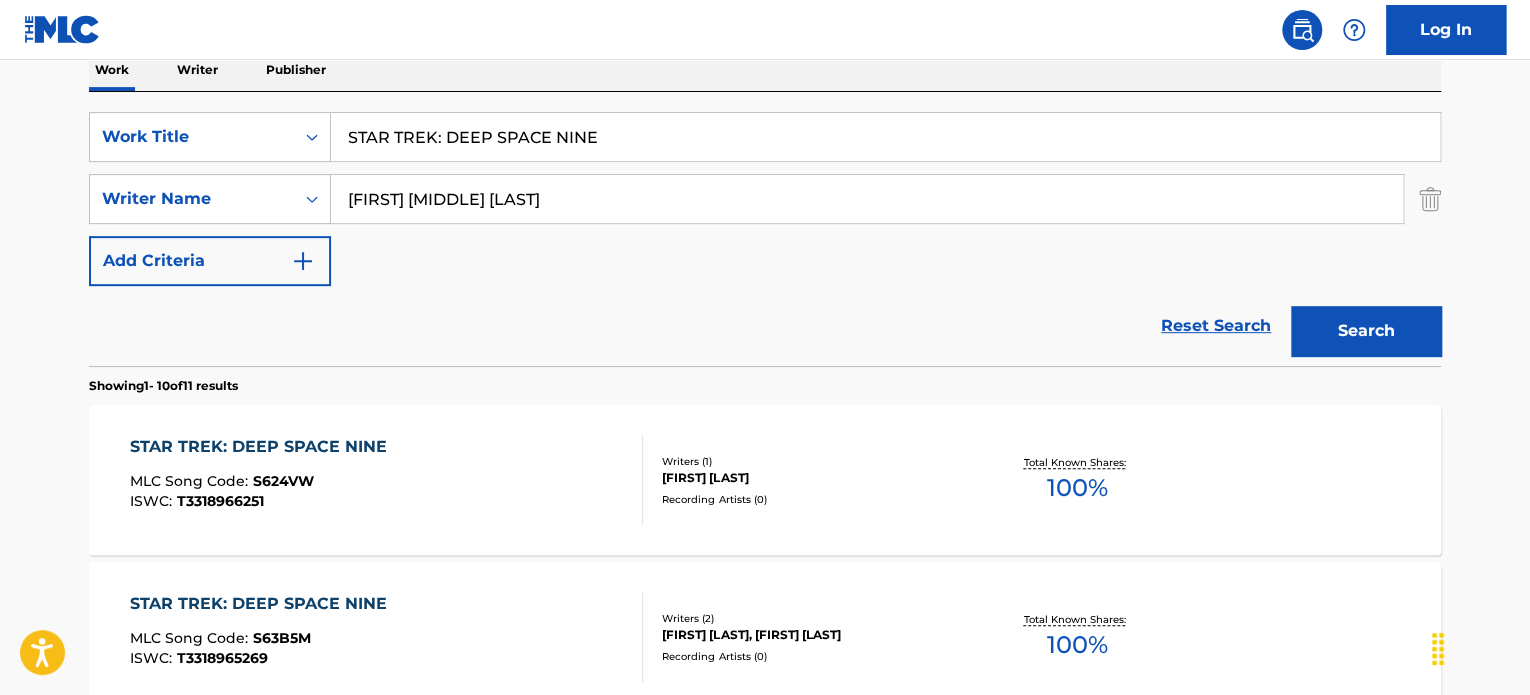 type on "[FIRST] [MIDDLE] [LAST]" 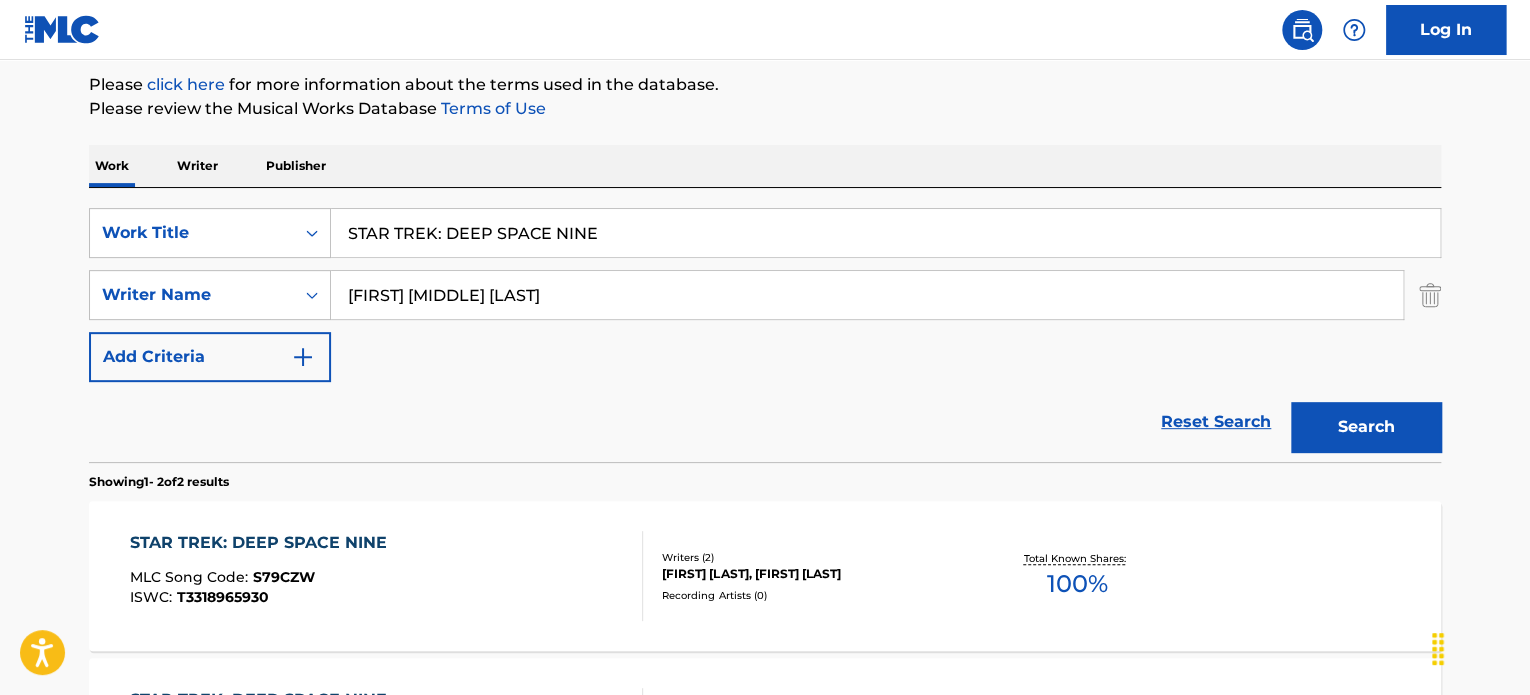 scroll, scrollTop: 333, scrollLeft: 0, axis: vertical 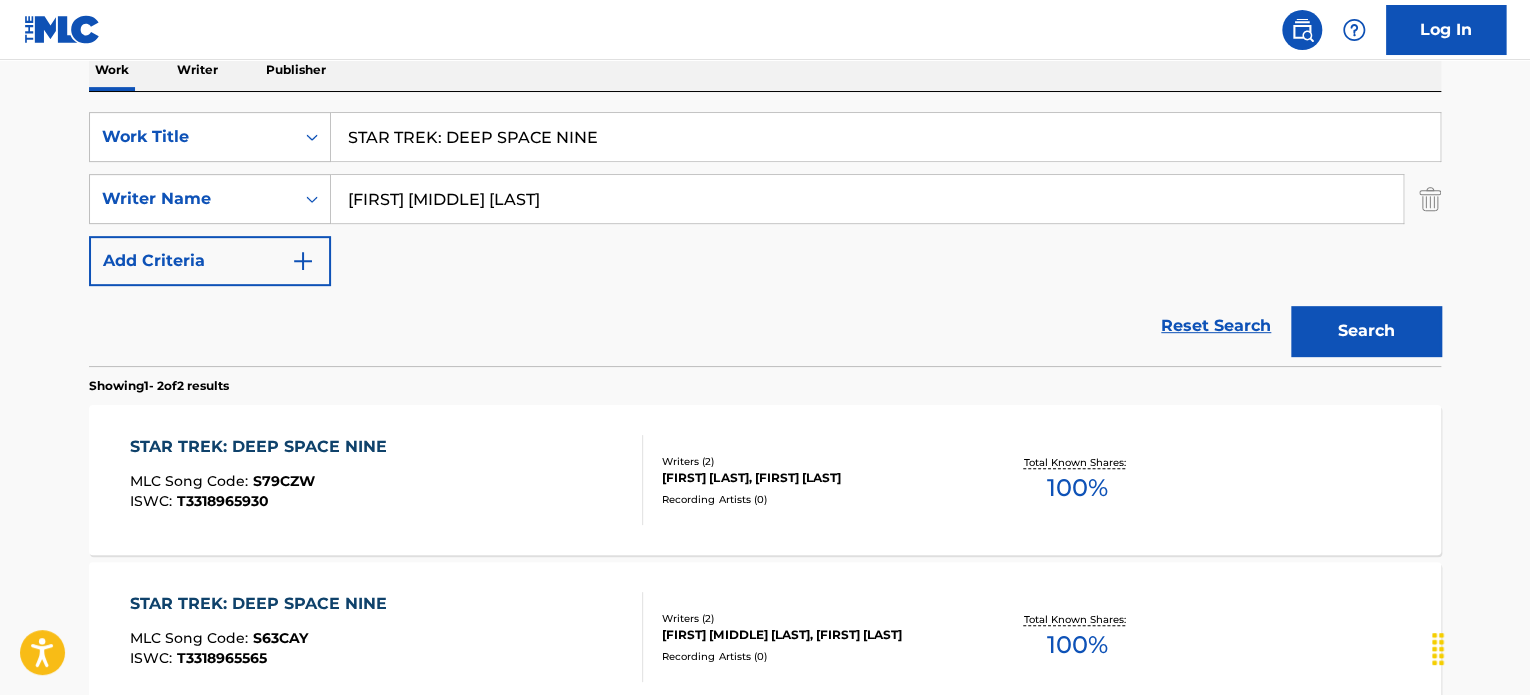 click on "STAR TREK: DEEP SPACE NINE MLC Song Code : S79CZW ISWC : T3318965930 Writers ( 2 ) [FIRST] [LAST], [FIRST] [LAST] Recording Artists ( 0 ) Total Known Shares: 100 %" at bounding box center [765, 480] 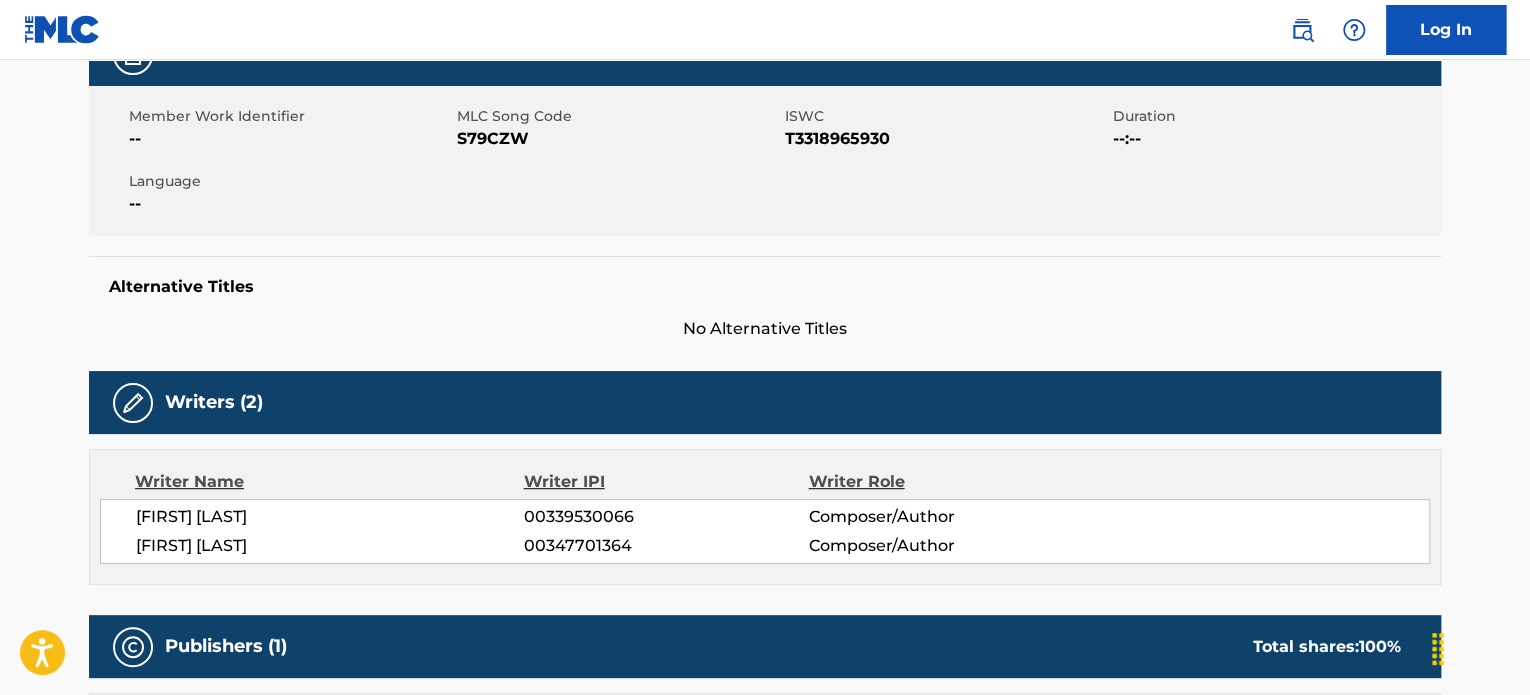 scroll, scrollTop: 0, scrollLeft: 0, axis: both 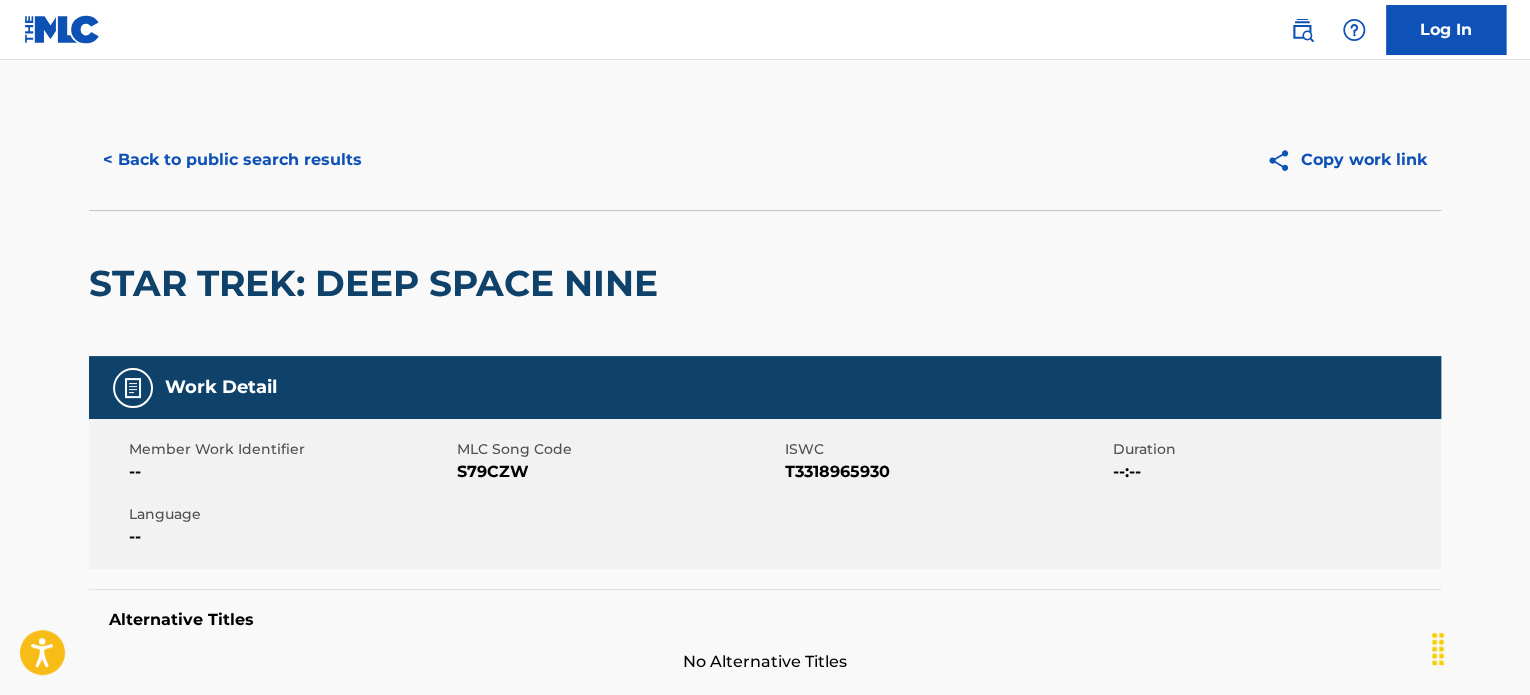 click on "ISWC" at bounding box center (946, 449) 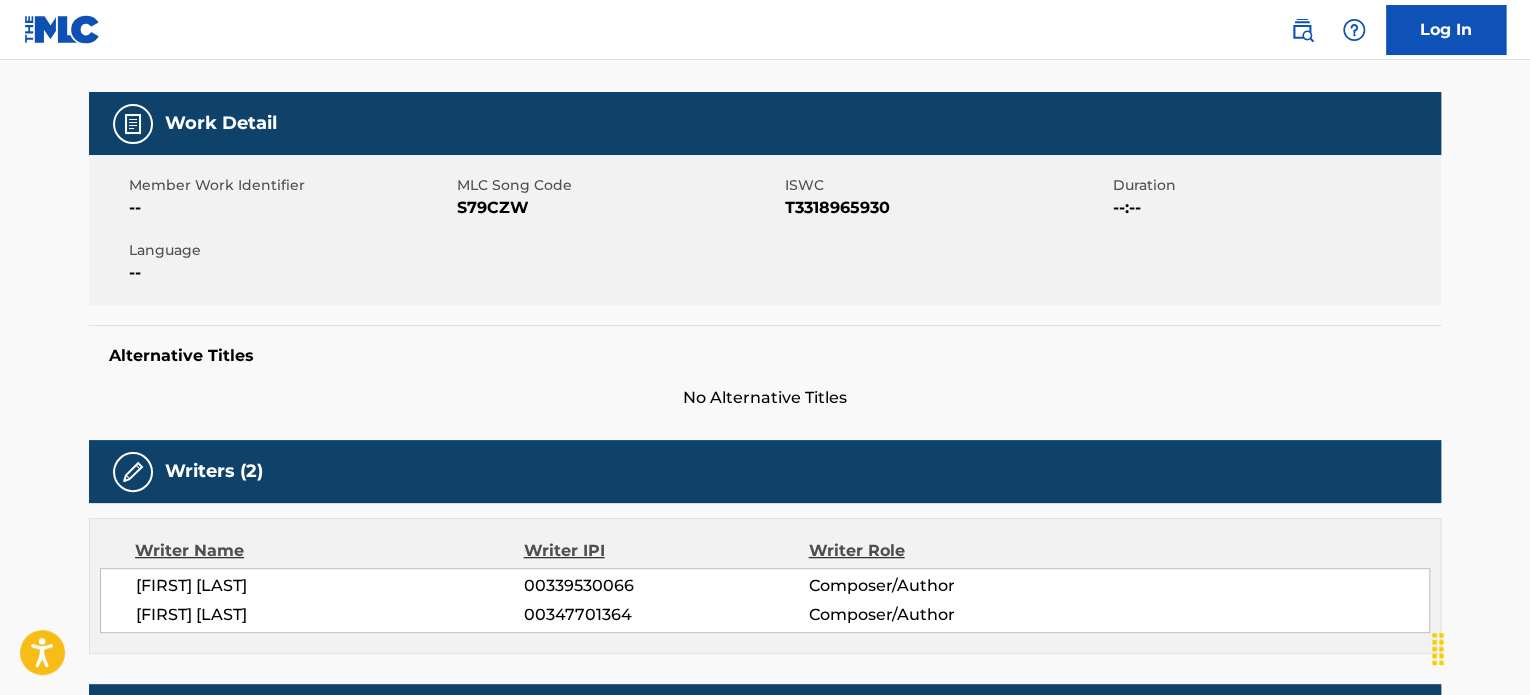 scroll, scrollTop: 597, scrollLeft: 0, axis: vertical 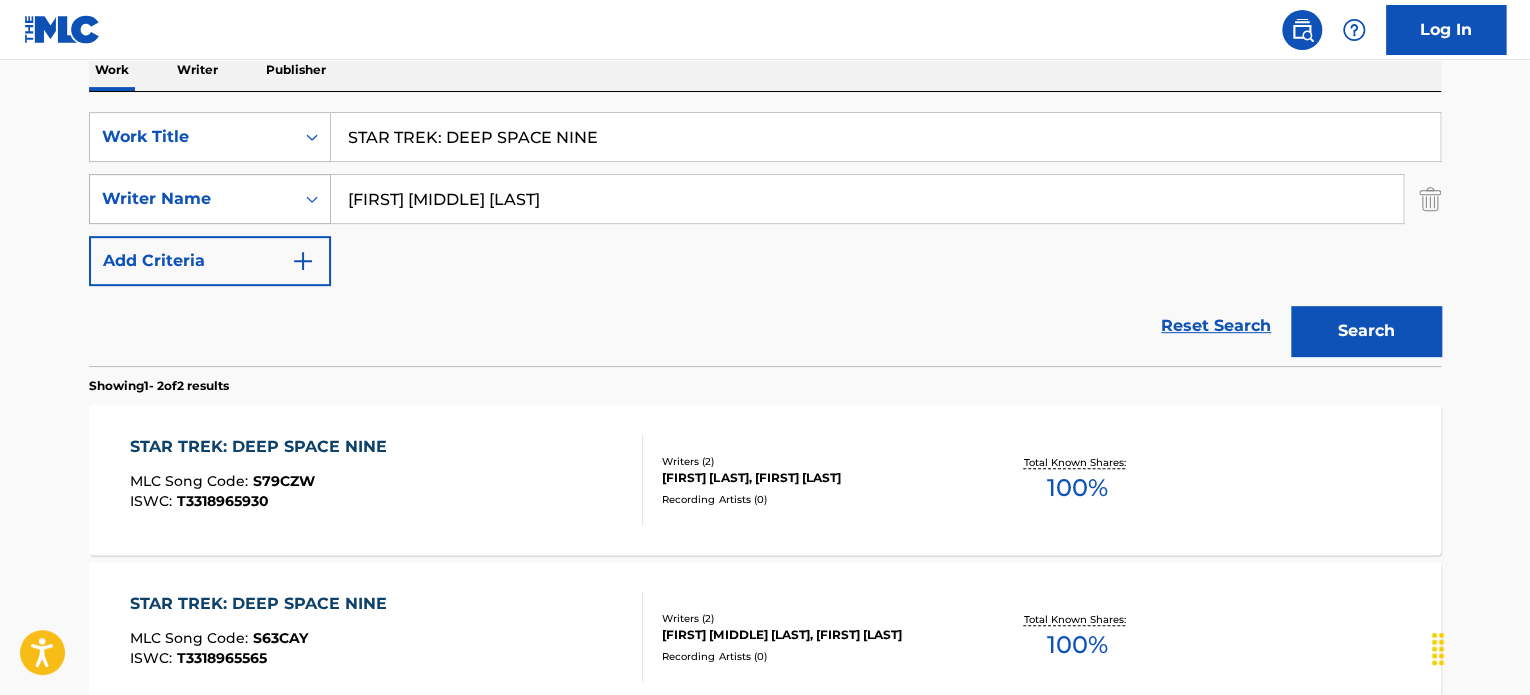 drag, startPoint x: 628, startPoint y: 137, endPoint x: 107, endPoint y: 172, distance: 522.1743 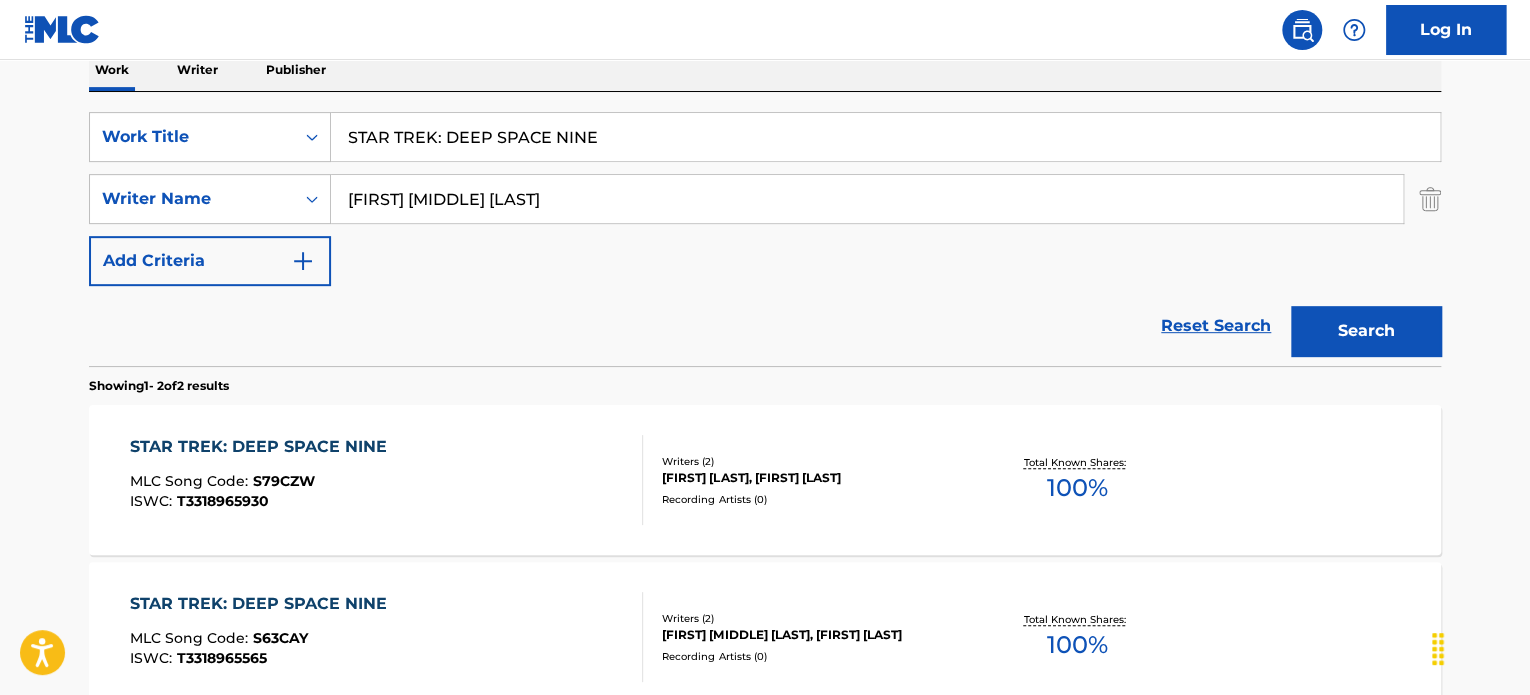 paste on "O CHRISTMAS TRE" 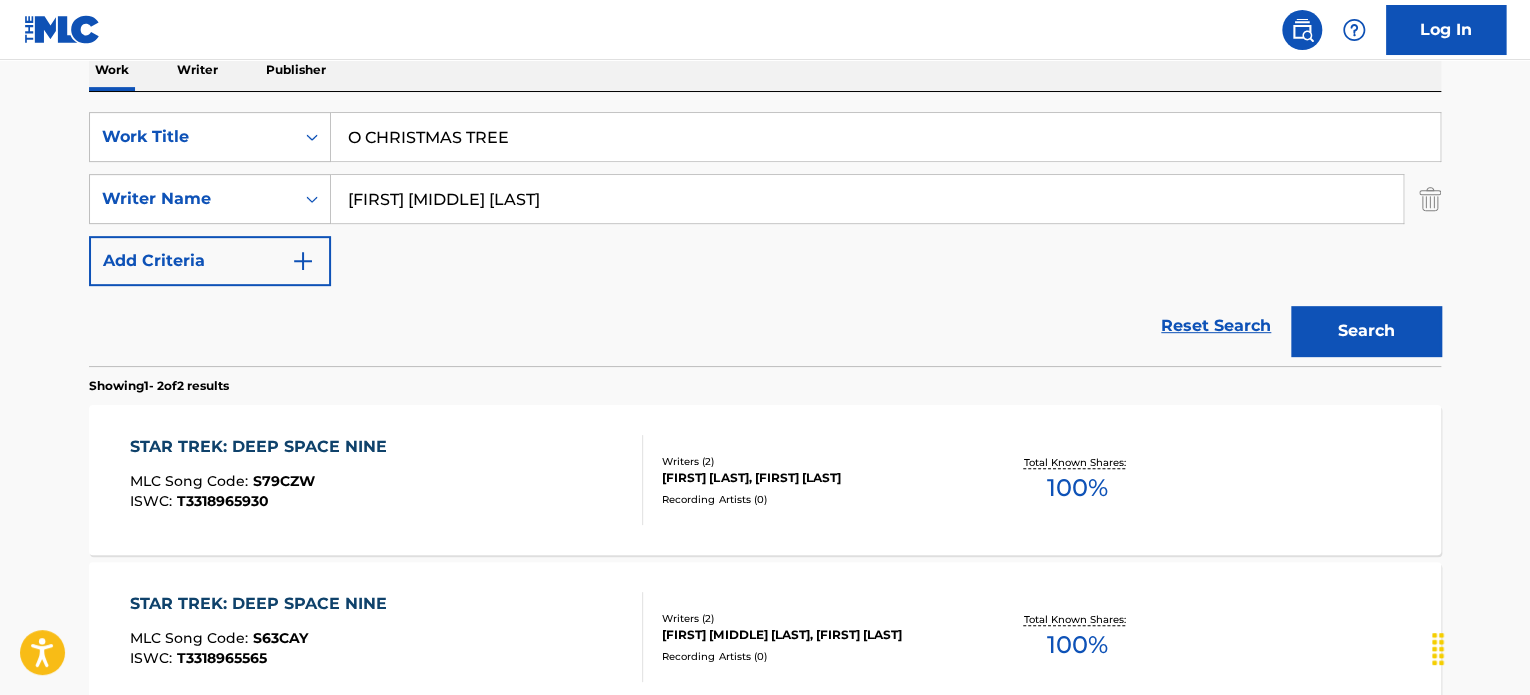 type on "O CHRISTMAS TREE" 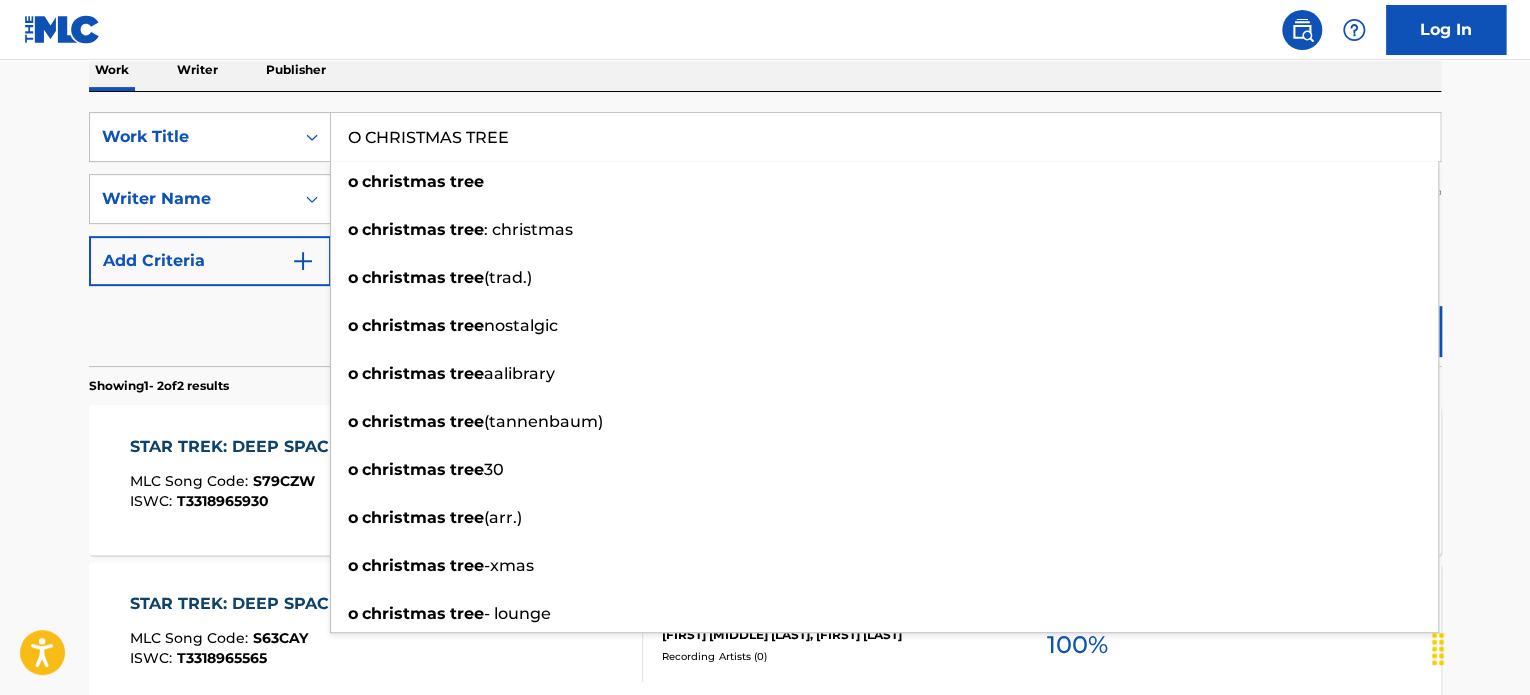 drag, startPoint x: 193, startPoint y: 321, endPoint x: 659, endPoint y: 178, distance: 487.44742 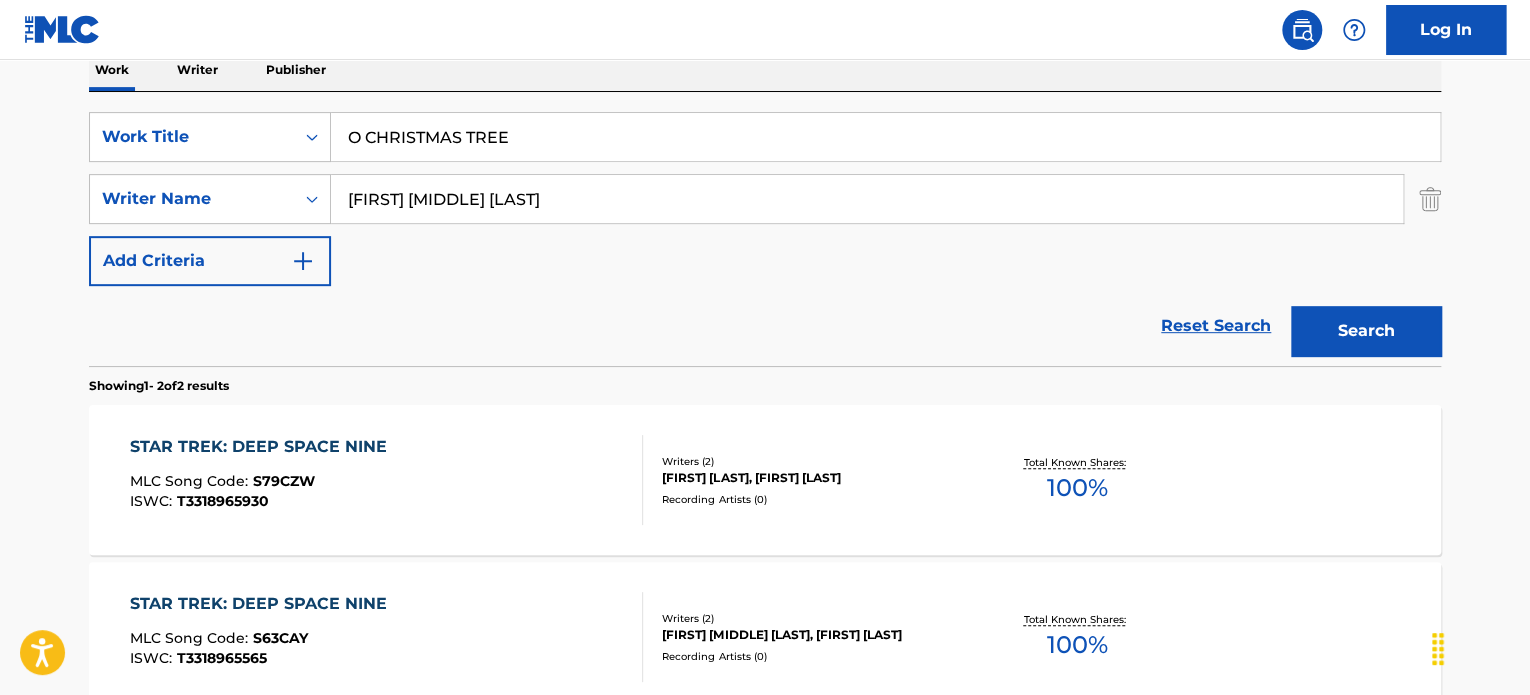 click on "The MLC Public Work Search The accuracy and completeness of The MLC's data is determined solely by our Members. It is not an authoritative source for recording information. Please   click here   for more information about the terms used in the database. Please review the Musical Works Database   Terms of Use Work Writer Publisher SearchWithCriteria2fba98ac-8b2f-40e1-b242-017398420b75 Work Title O CHRISTMAS TREE SearchWithCriteriaf90d8790-0590-430b-b9ca-3f4ffaba513c Writer Name [FIRST] [LAST] Add Criteria Reset Search Search Showing  1  -   2  of  2   results   STAR TREK: DEEP SPACE NINE MLC Song Code : S79CZW ISWC : T3318965930 Writers ( 2 ) [FIRST] [LAST], [FIRST] [LAST] Recording Artists ( 0 ) Total Known Shares: 100 % STAR TREK: DEEP SPACE NINE MLC Song Code : S63CAY ISWC : T3318965565 Writers ( 2 ) [FIRST] [LAST], [FIRST] [LAST] Recording Artists ( 0 ) Total Known Shares: 100 % Results Per Page: 10 25 50 100" at bounding box center [765, 271] 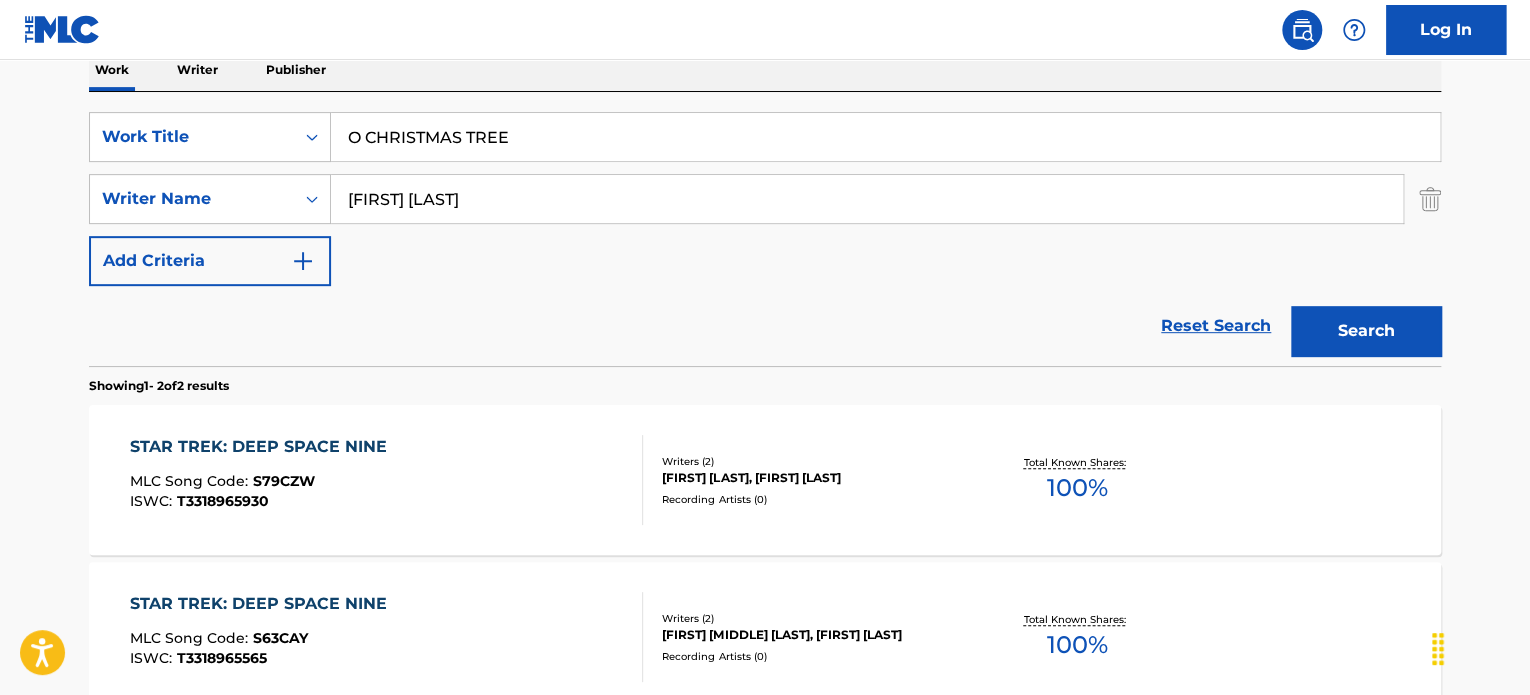 type on "[FIRST] [LAST]" 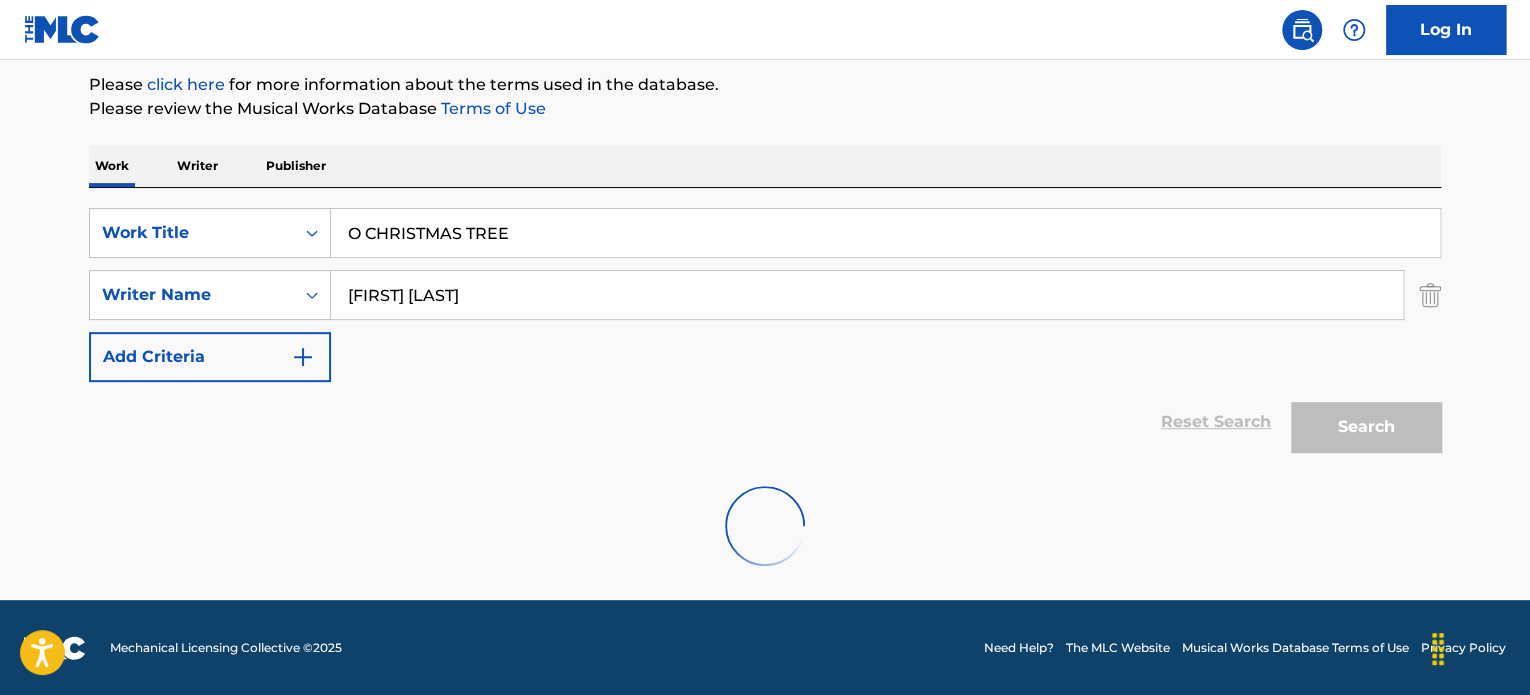 scroll, scrollTop: 333, scrollLeft: 0, axis: vertical 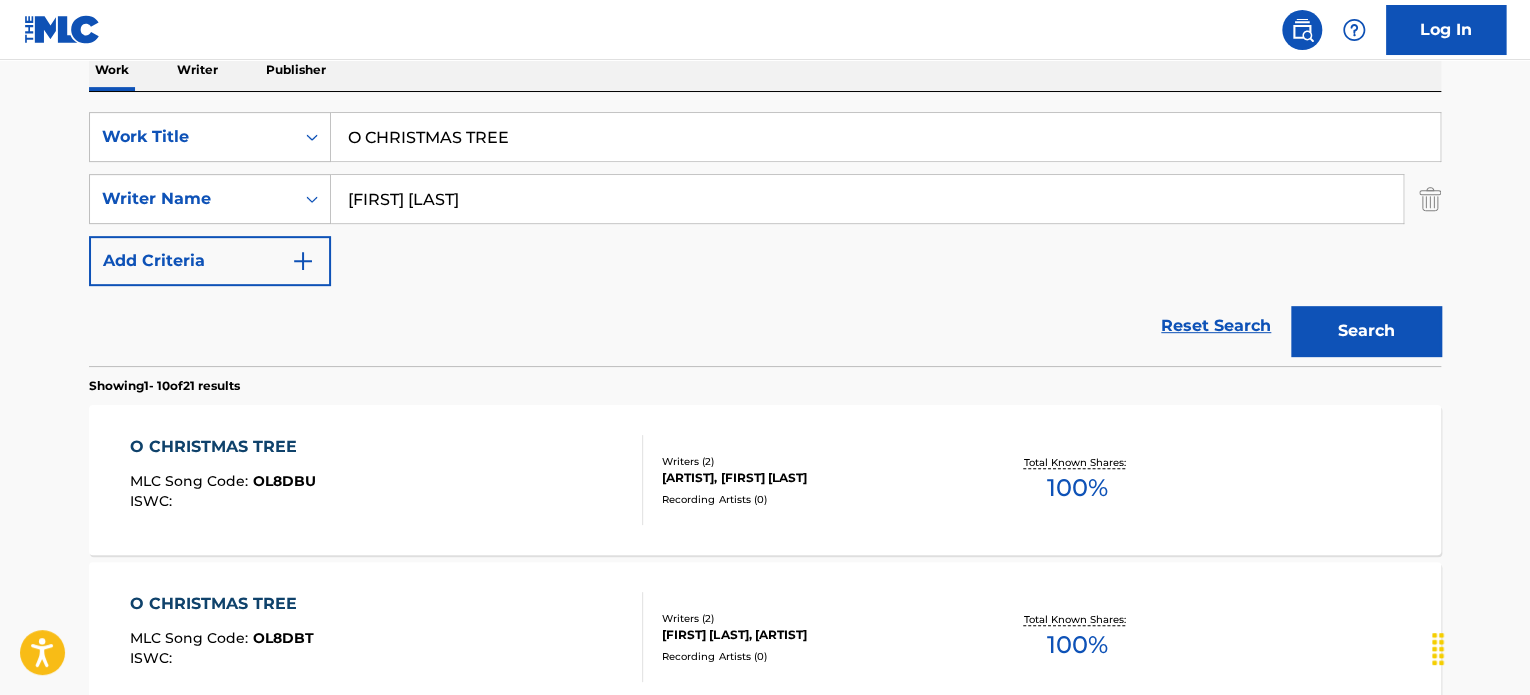 click on "Writers ( 2 )" at bounding box center [813, 461] 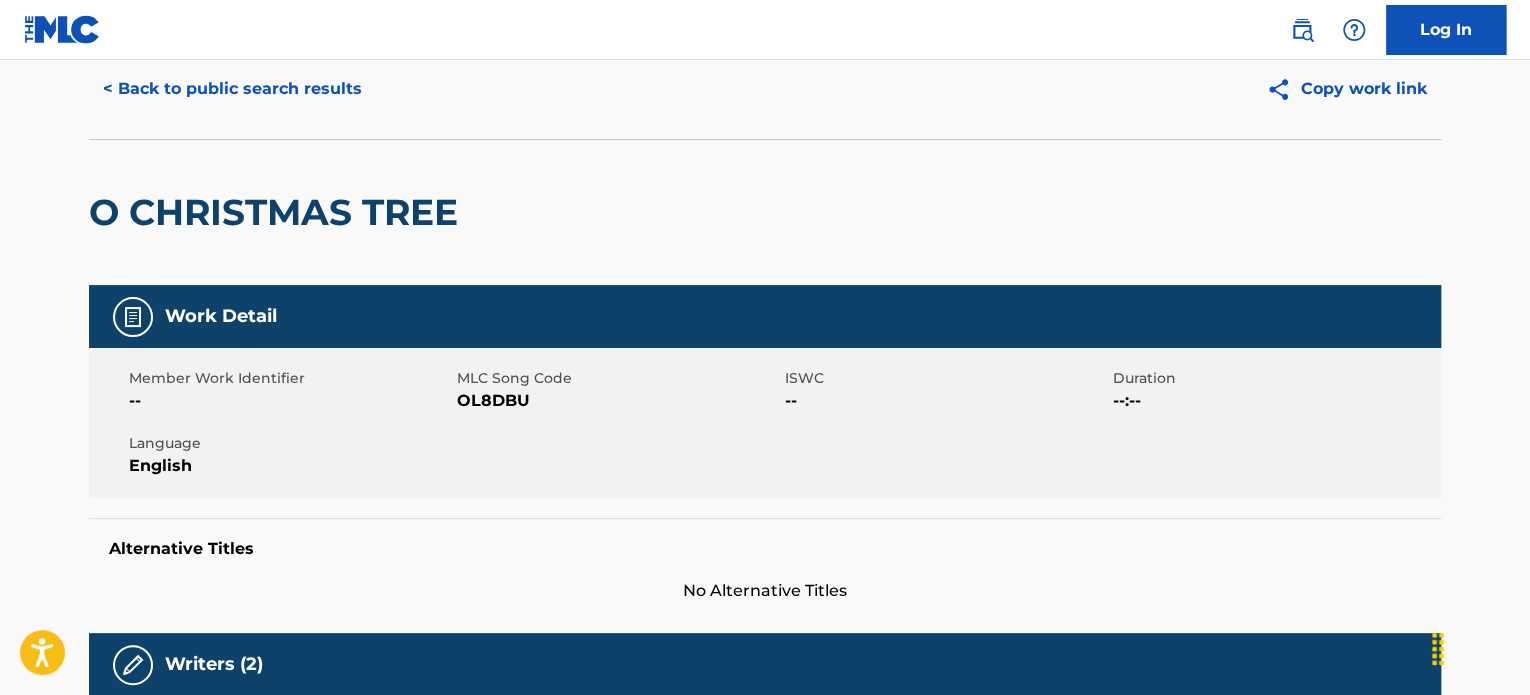 scroll, scrollTop: 28, scrollLeft: 0, axis: vertical 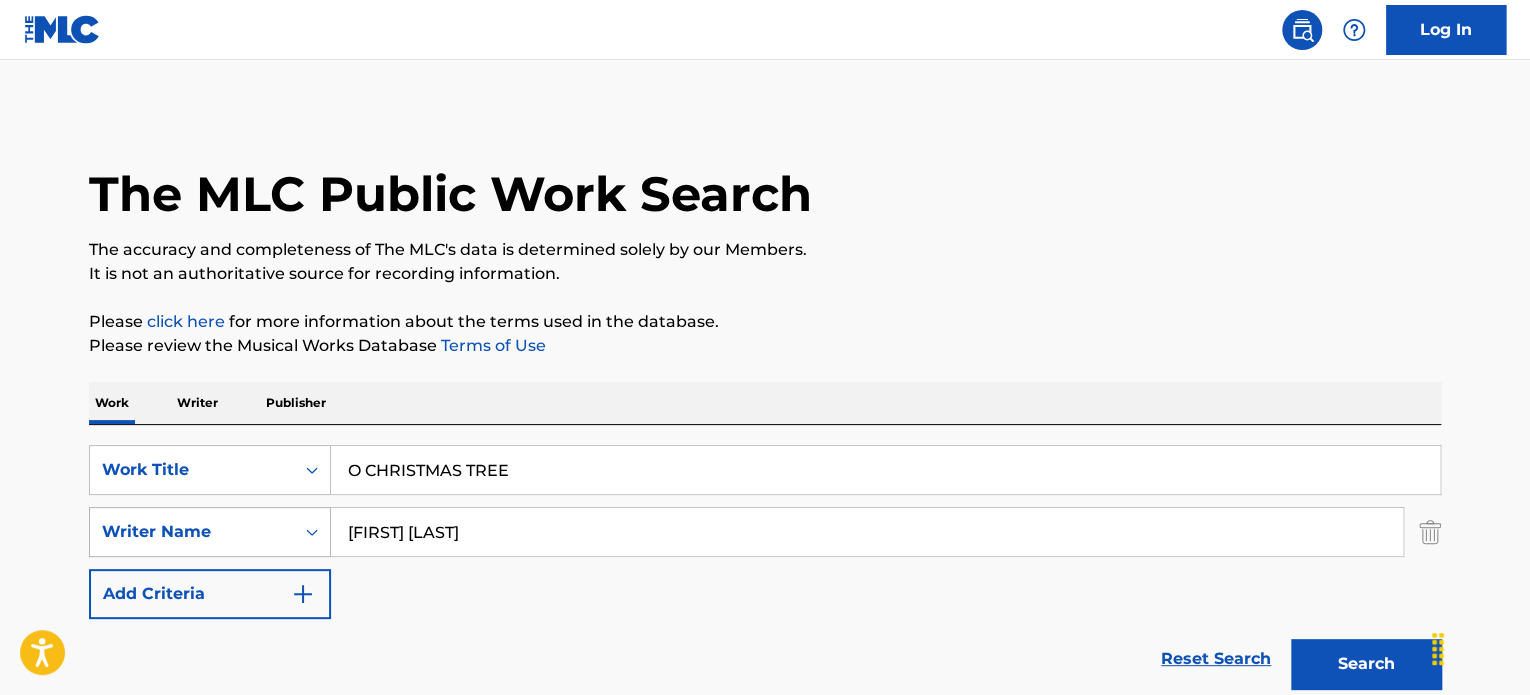 drag, startPoint x: 525, startPoint y: 537, endPoint x: 203, endPoint y: 529, distance: 322.09937 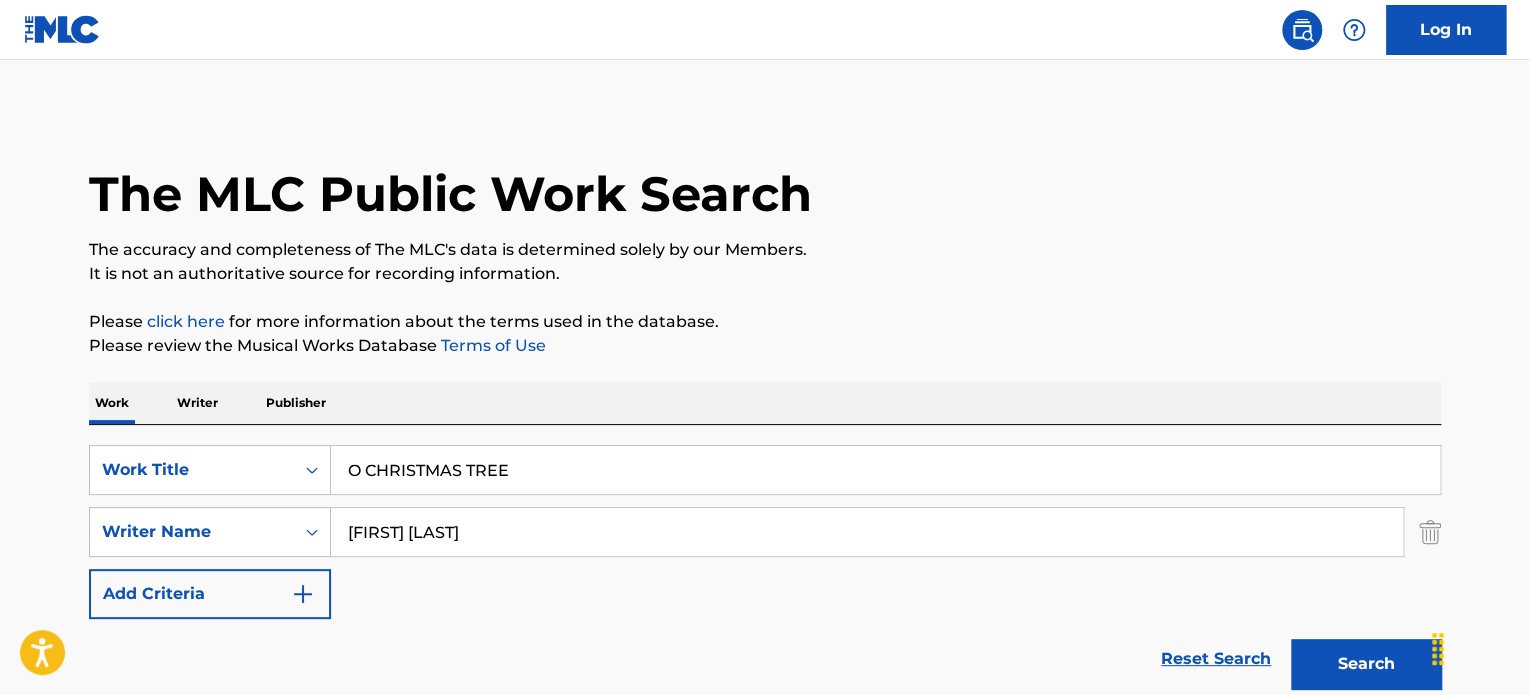 paste on "[FIRST] [LAST]" 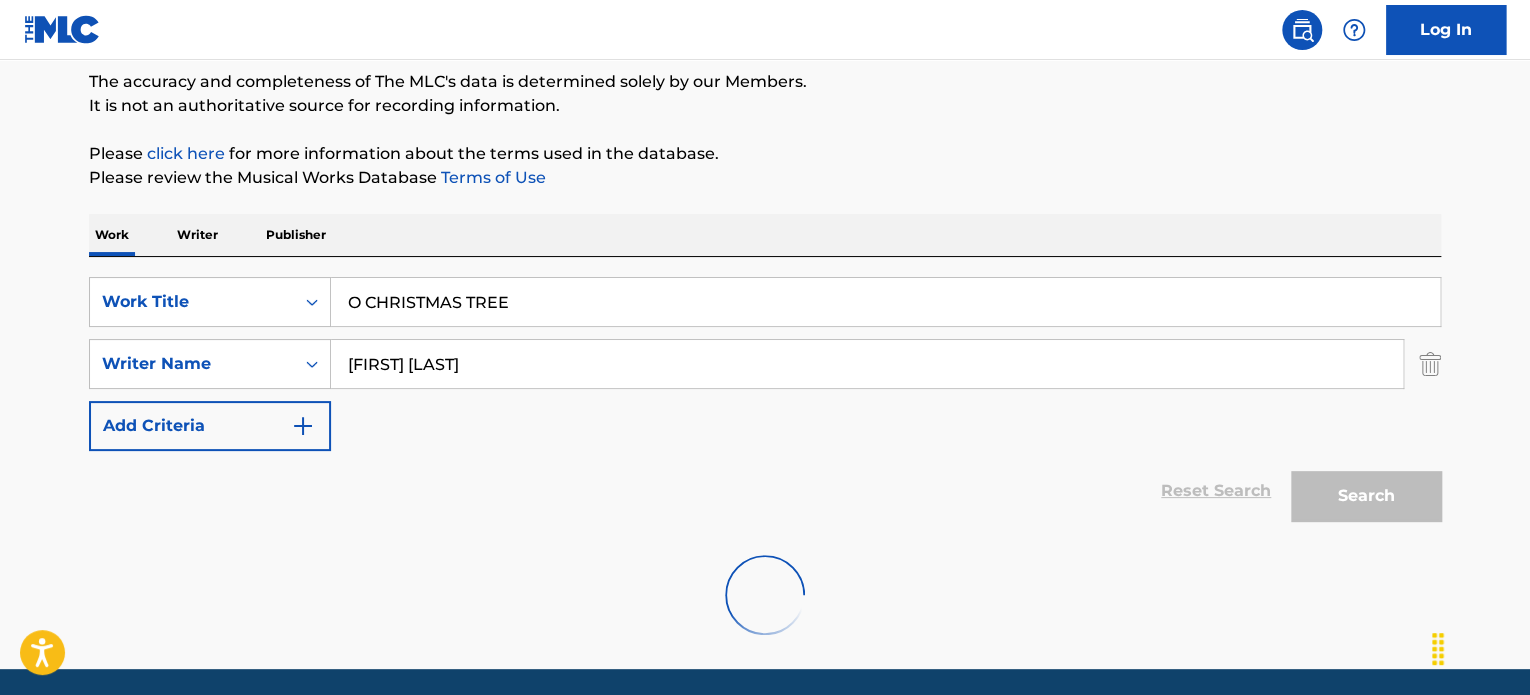 scroll, scrollTop: 237, scrollLeft: 0, axis: vertical 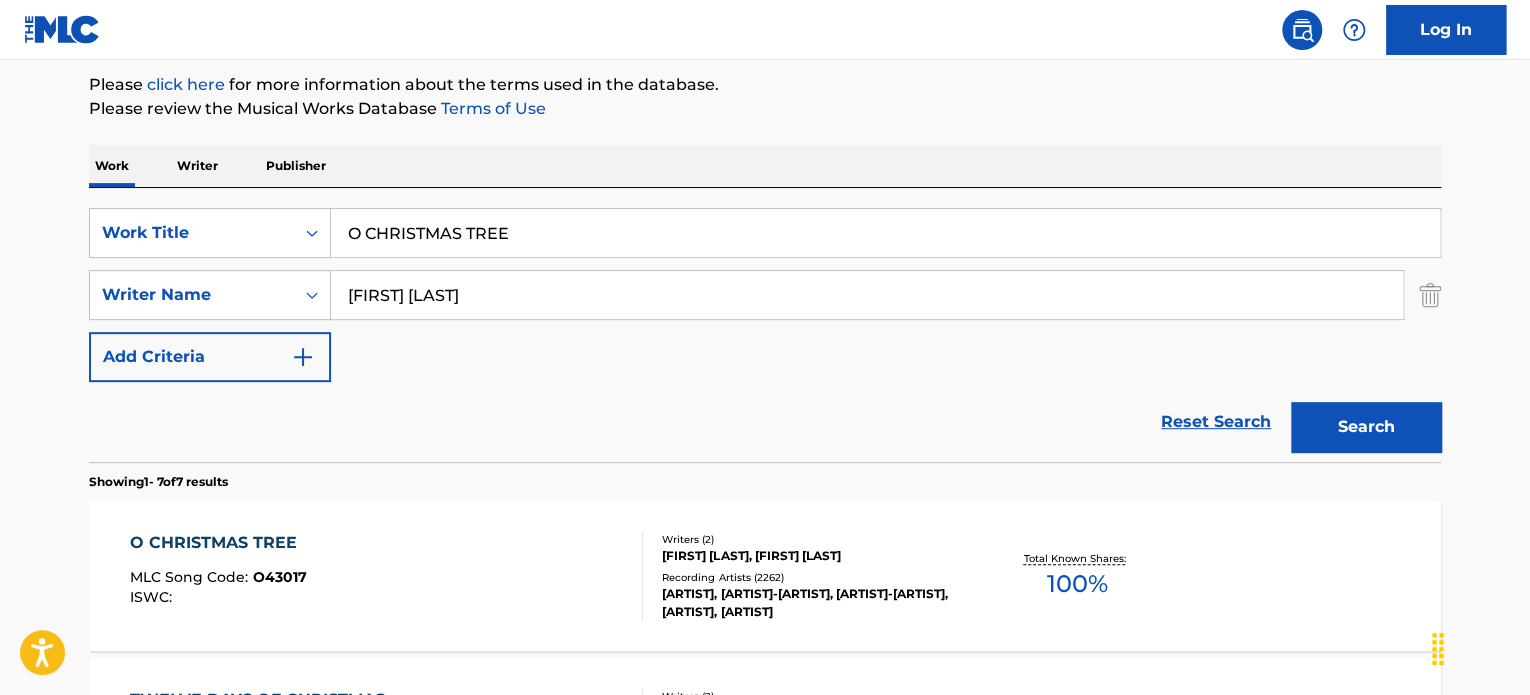 click on "Recording Artists ( 2262 )" at bounding box center [813, 577] 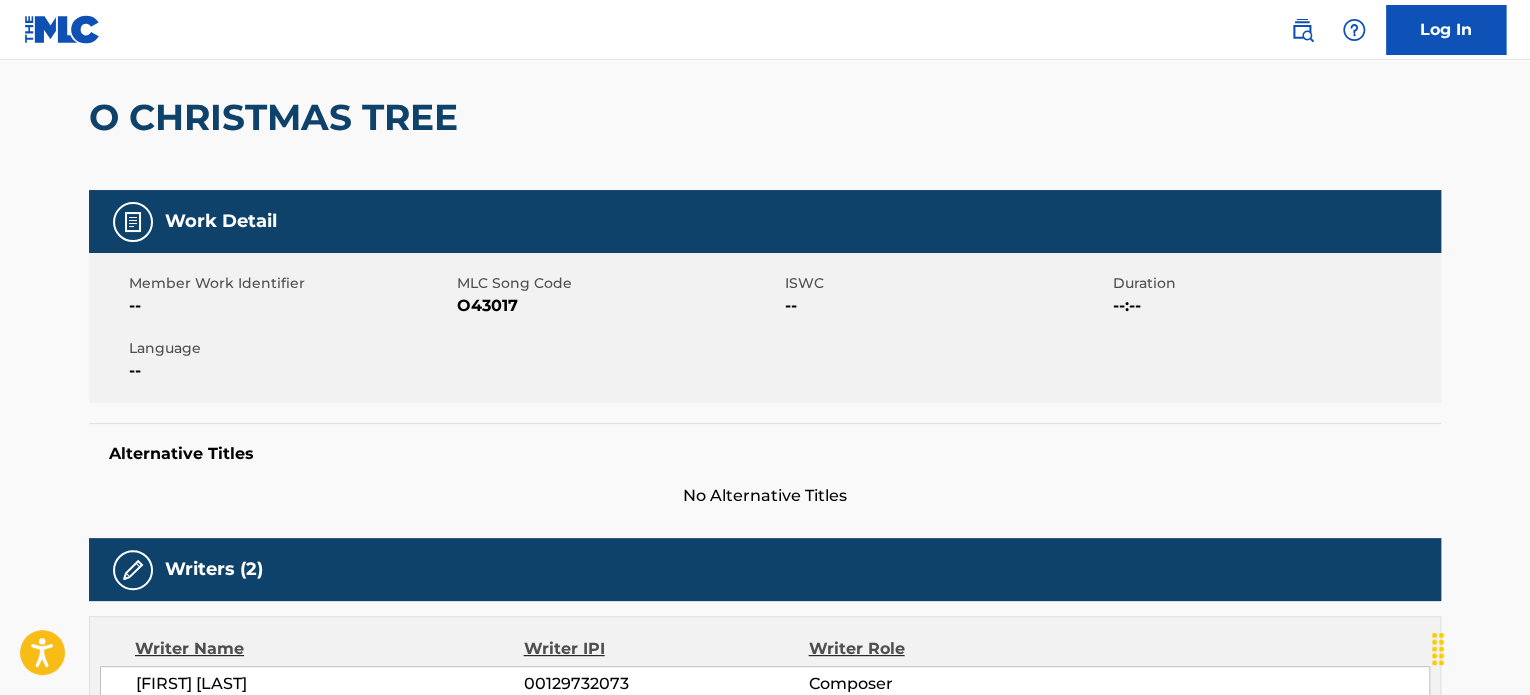 scroll, scrollTop: 333, scrollLeft: 0, axis: vertical 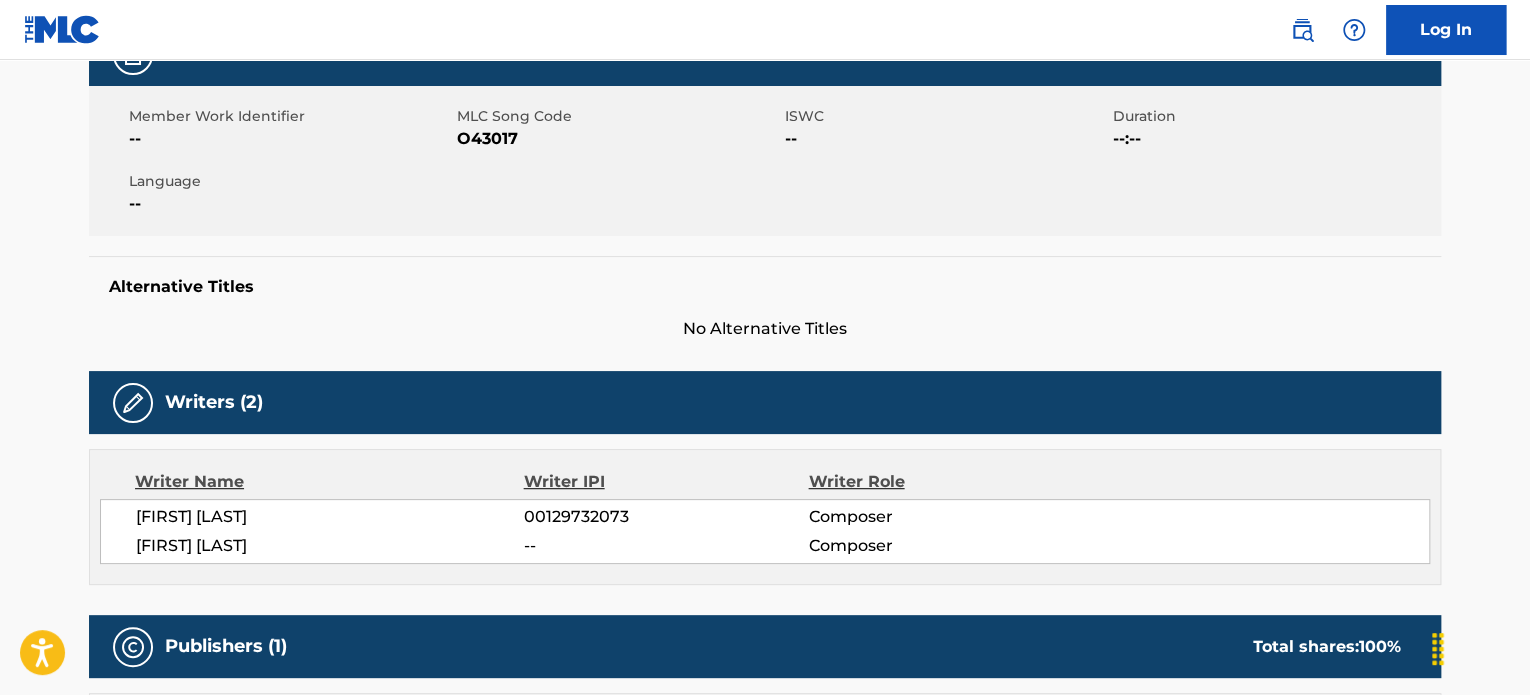 click on "[FIRST] [LAST]" at bounding box center (330, 517) 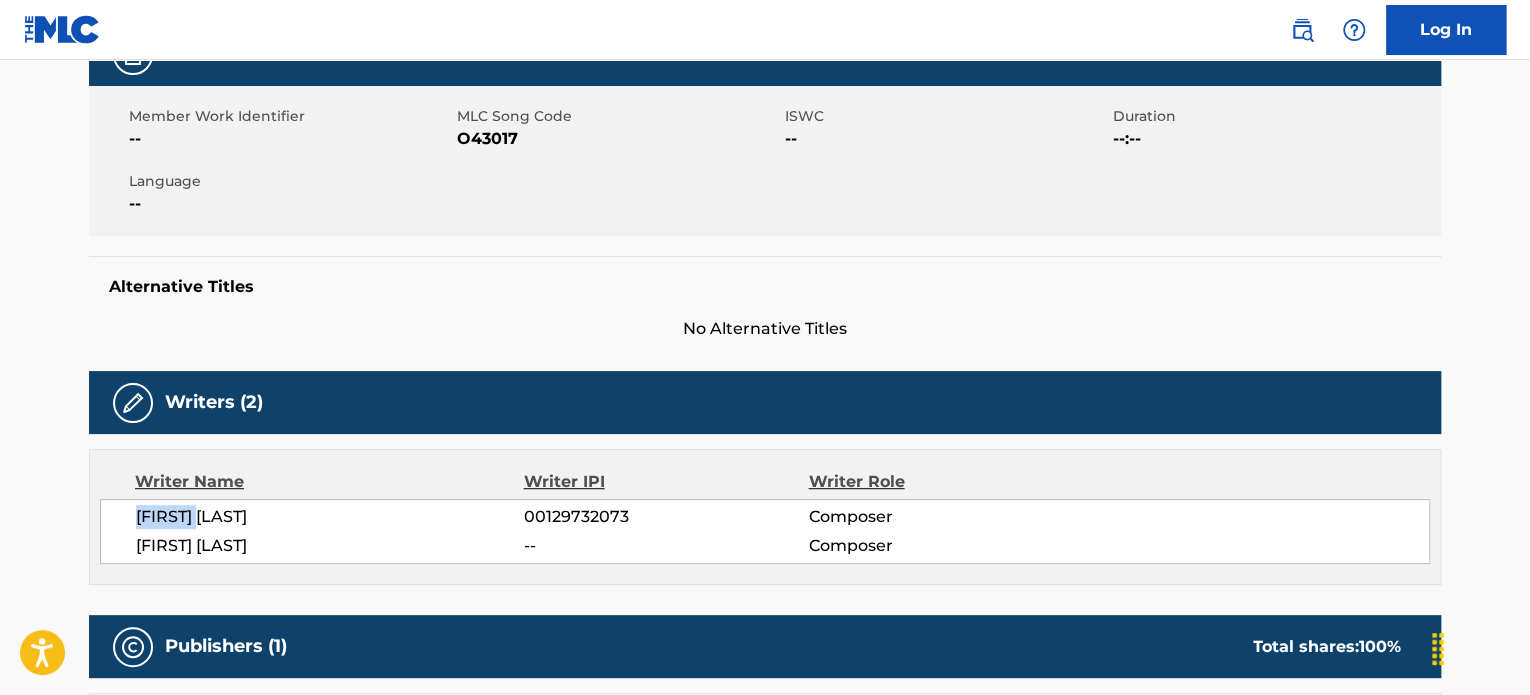 click on "[FIRST] [LAST]" at bounding box center (330, 517) 